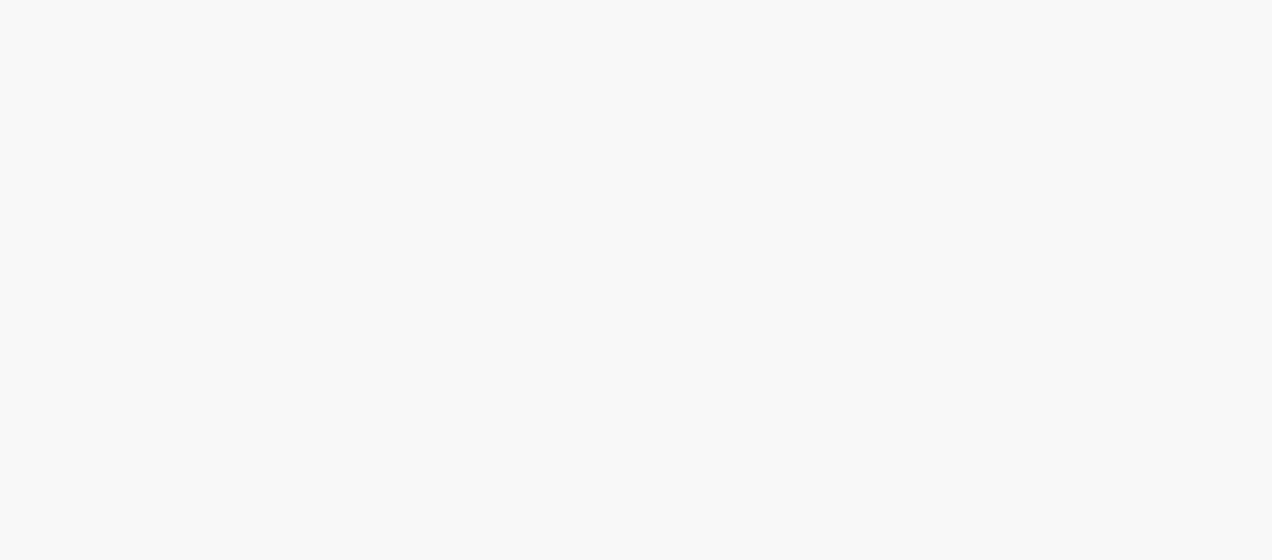 scroll, scrollTop: 0, scrollLeft: 0, axis: both 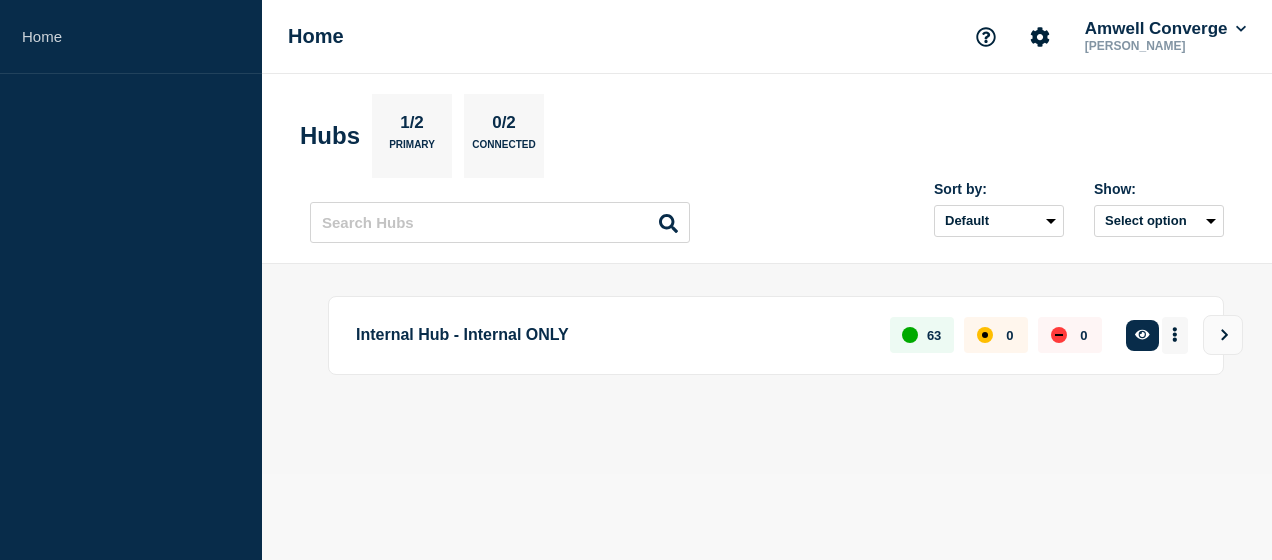 click 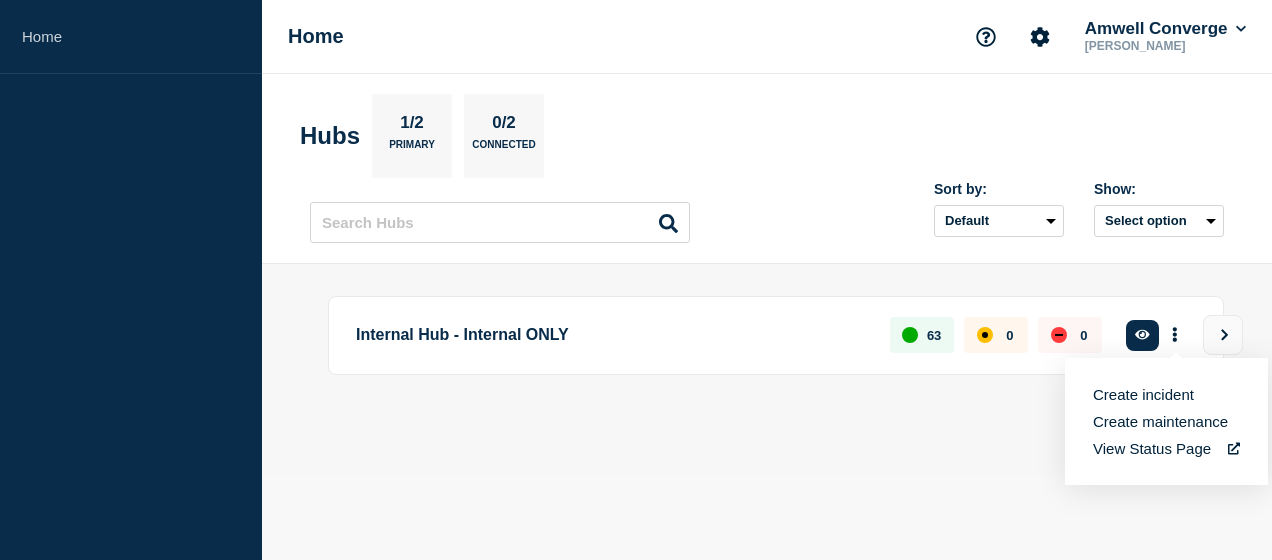 click on "Create maintenance" at bounding box center [1160, 421] 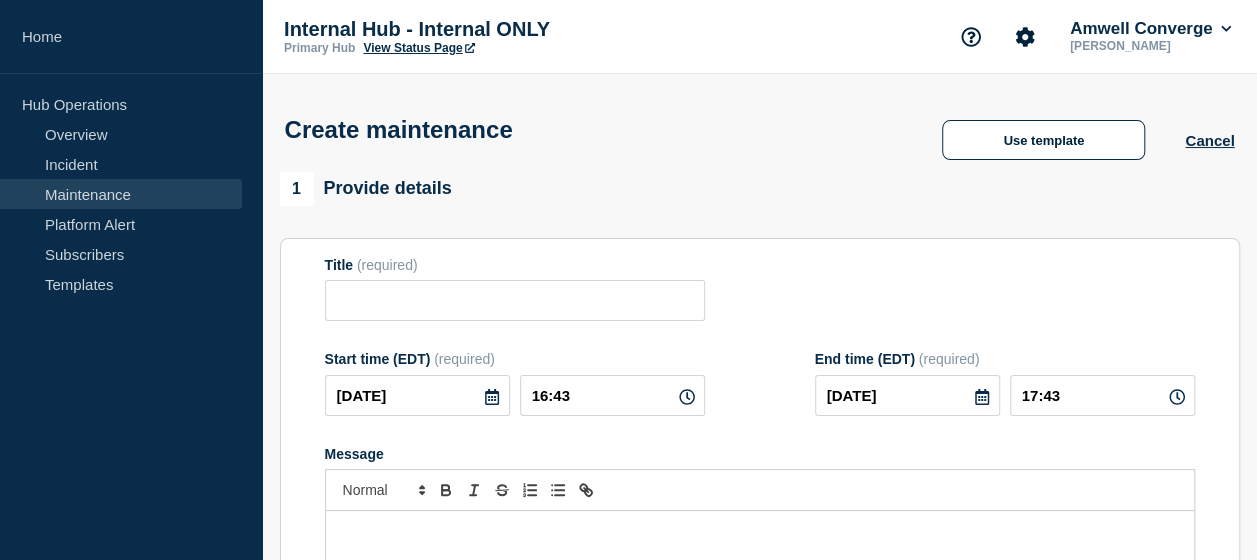 scroll, scrollTop: 35, scrollLeft: 0, axis: vertical 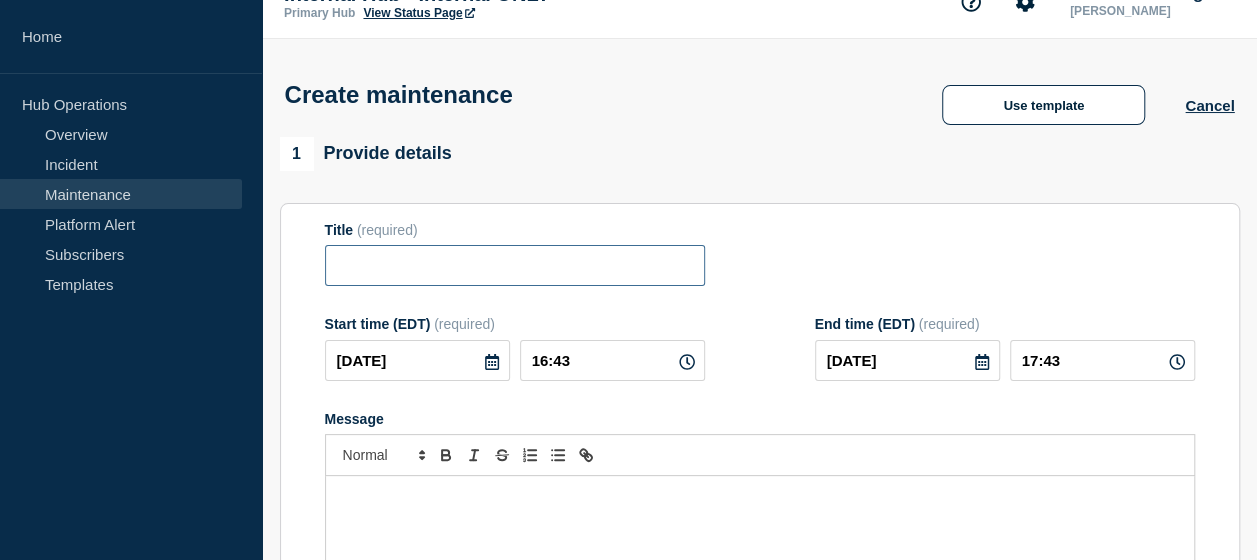 click at bounding box center (515, 265) 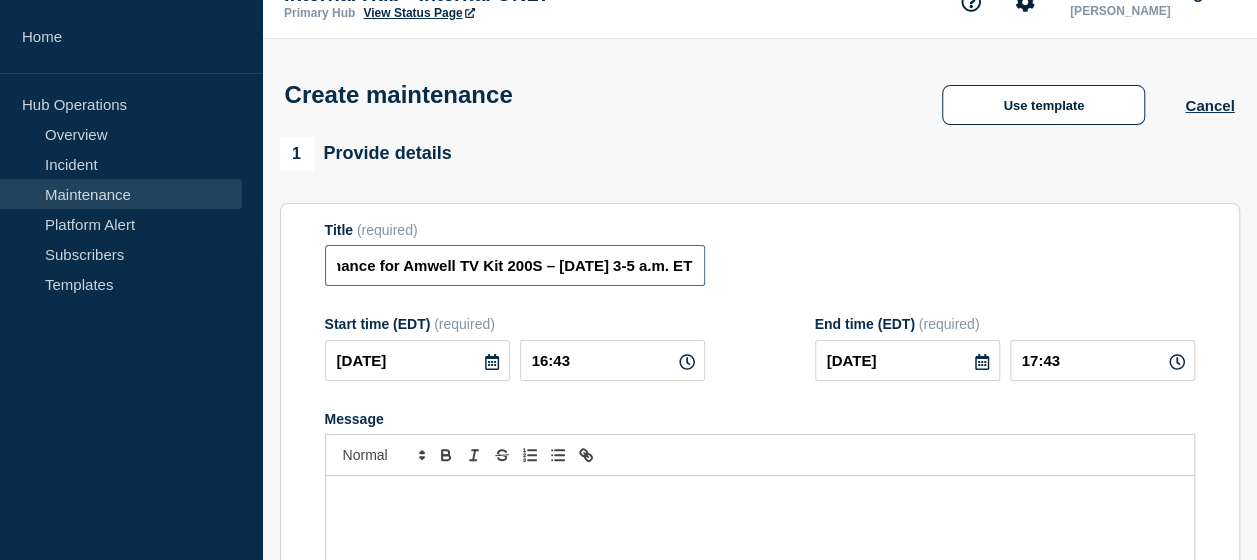 scroll, scrollTop: 0, scrollLeft: 0, axis: both 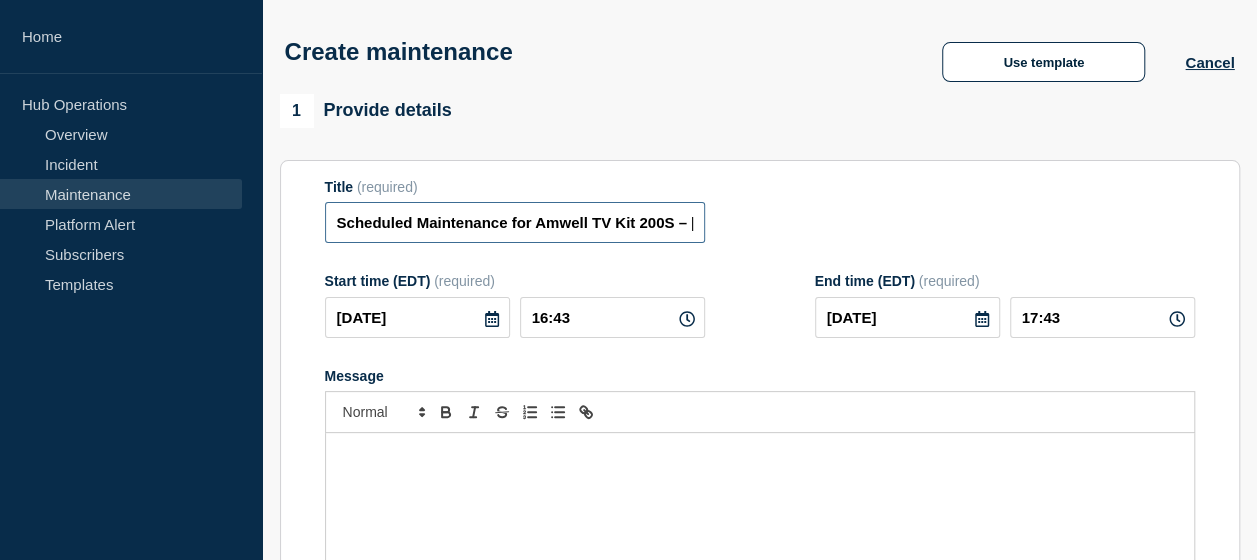 type on "Scheduled Maintenance for Amwell TV Kit 200S – [DATE] 3-5 a.m. ET" 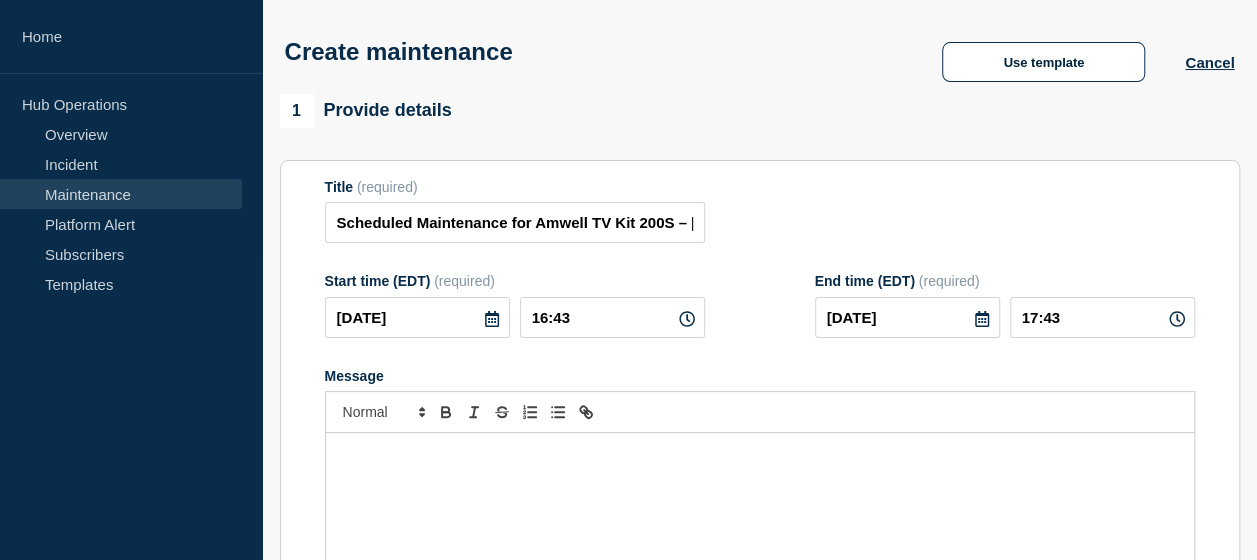click 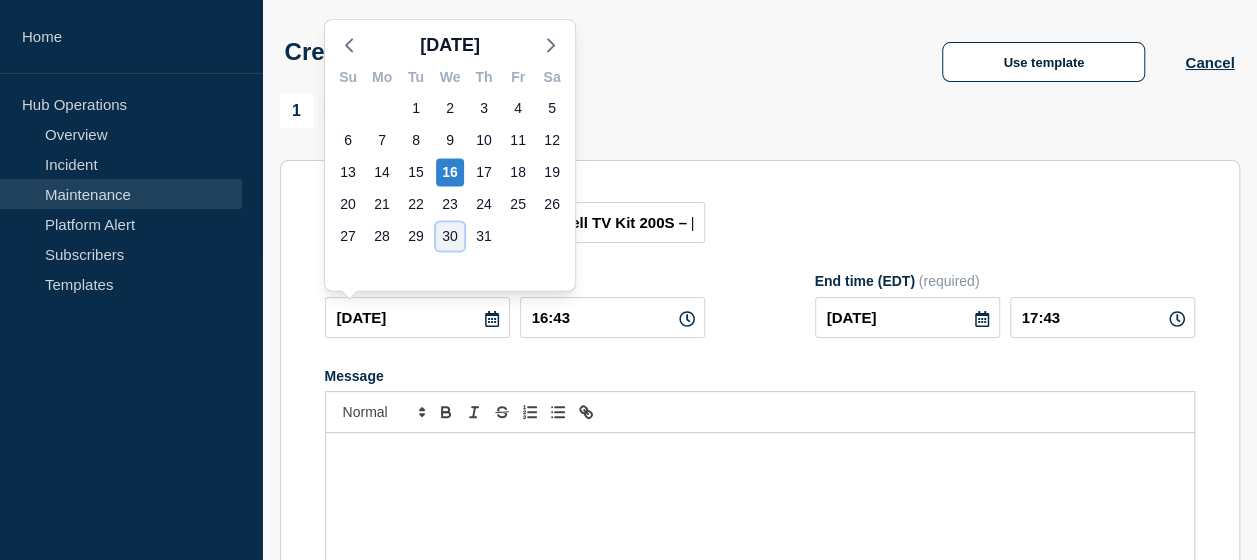 click on "30" 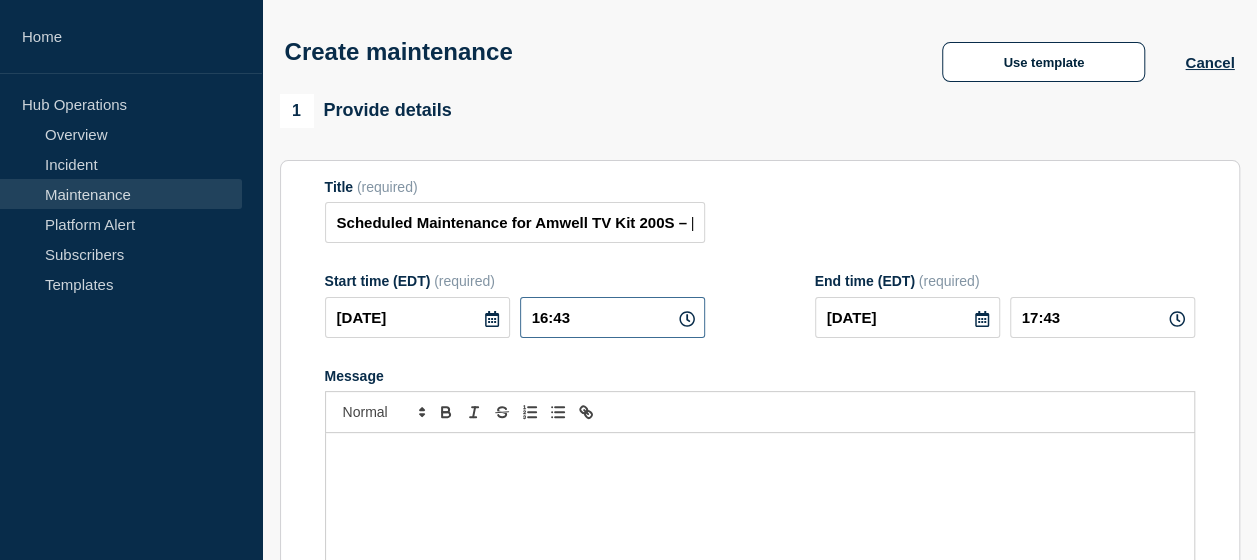 click on "16:43" at bounding box center [612, 317] 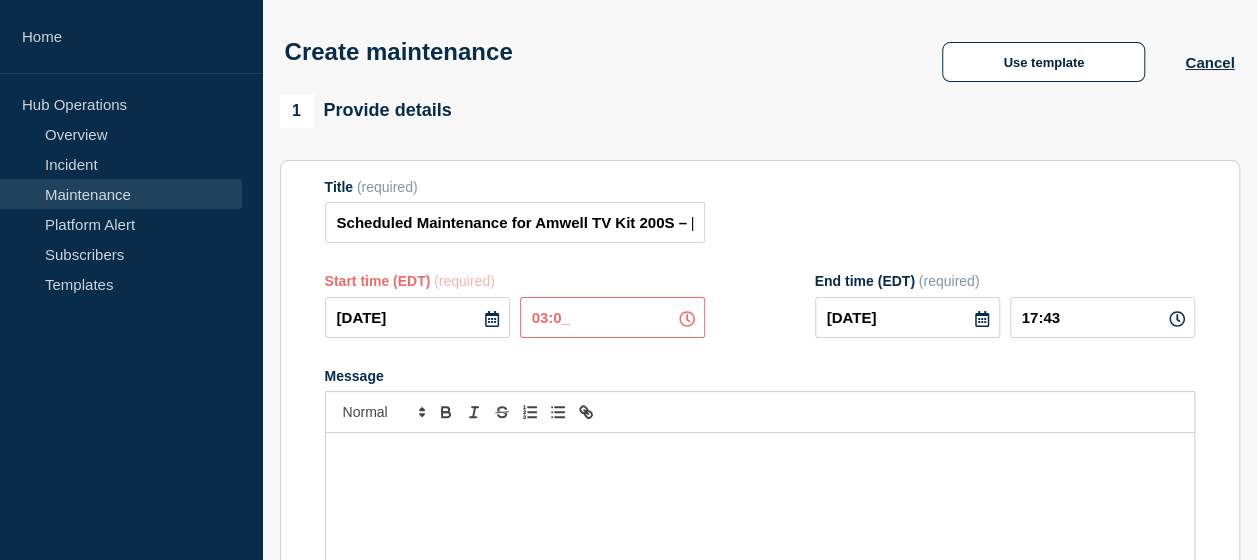 type on "03:00" 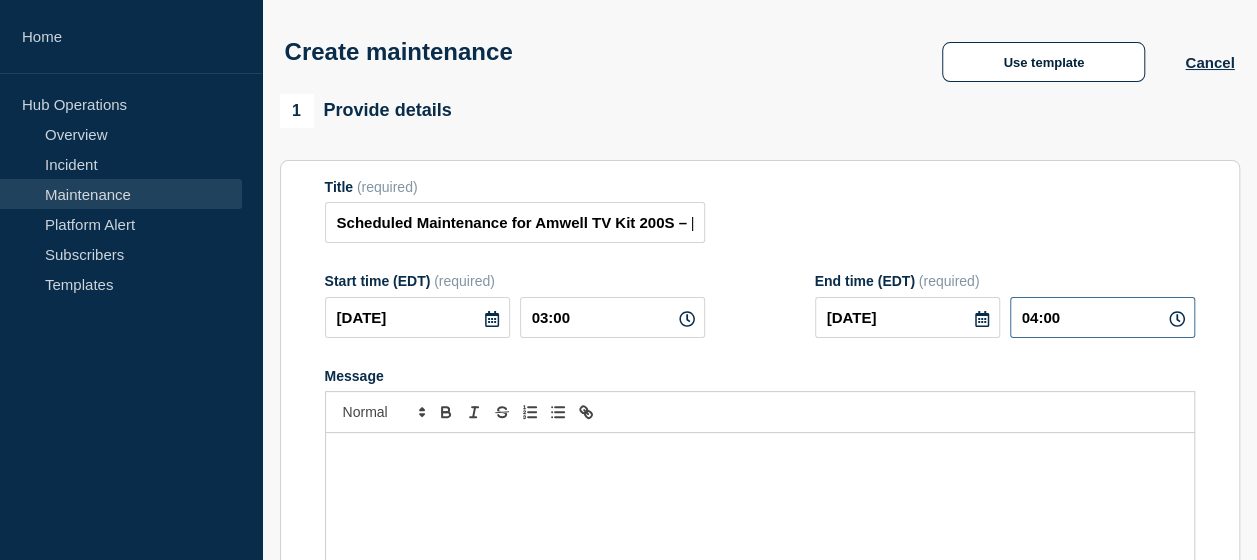 click on "04:00" at bounding box center [1102, 317] 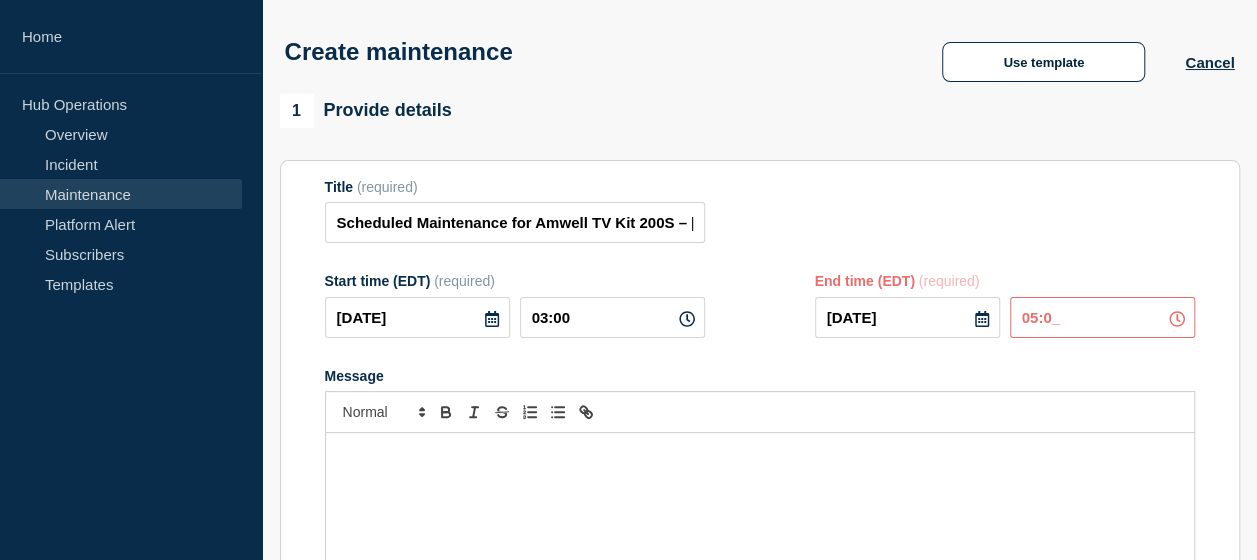 type on "05:00" 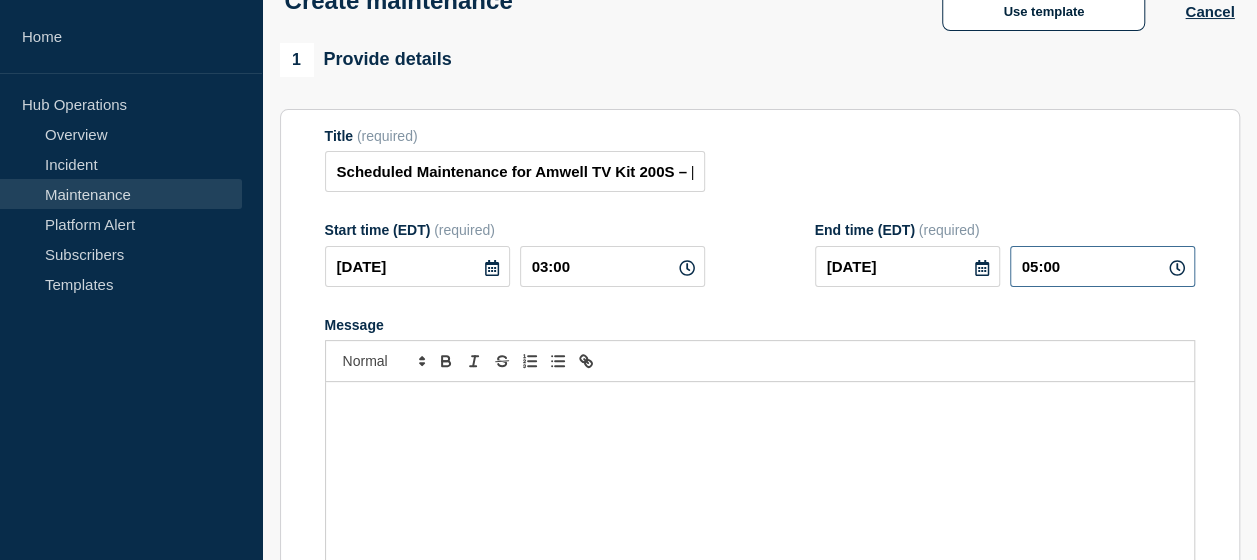 scroll, scrollTop: 131, scrollLeft: 0, axis: vertical 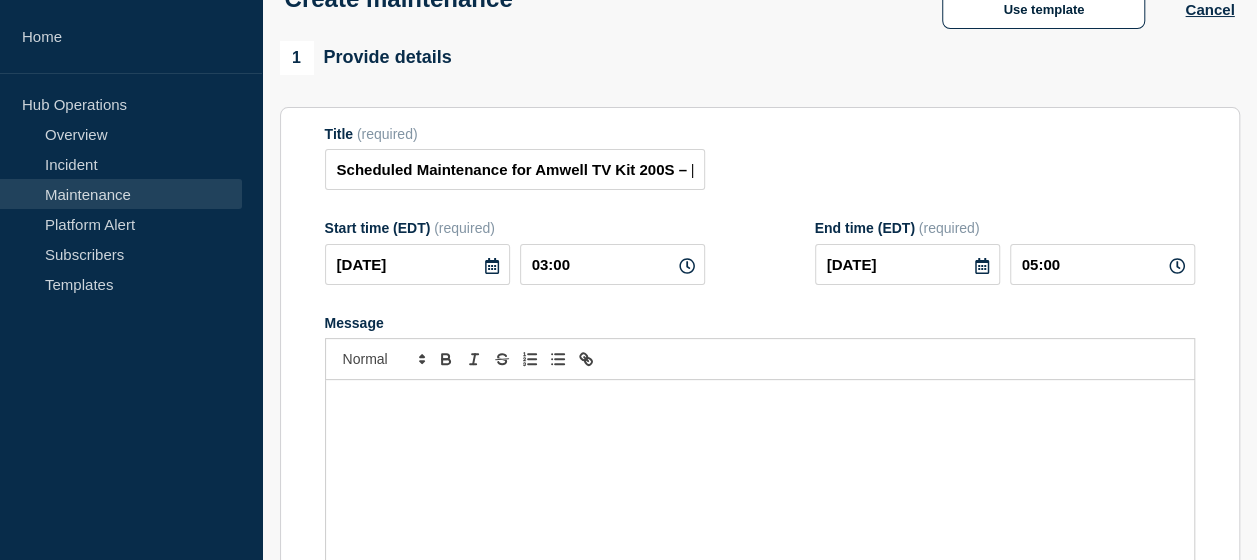 click at bounding box center [760, 500] 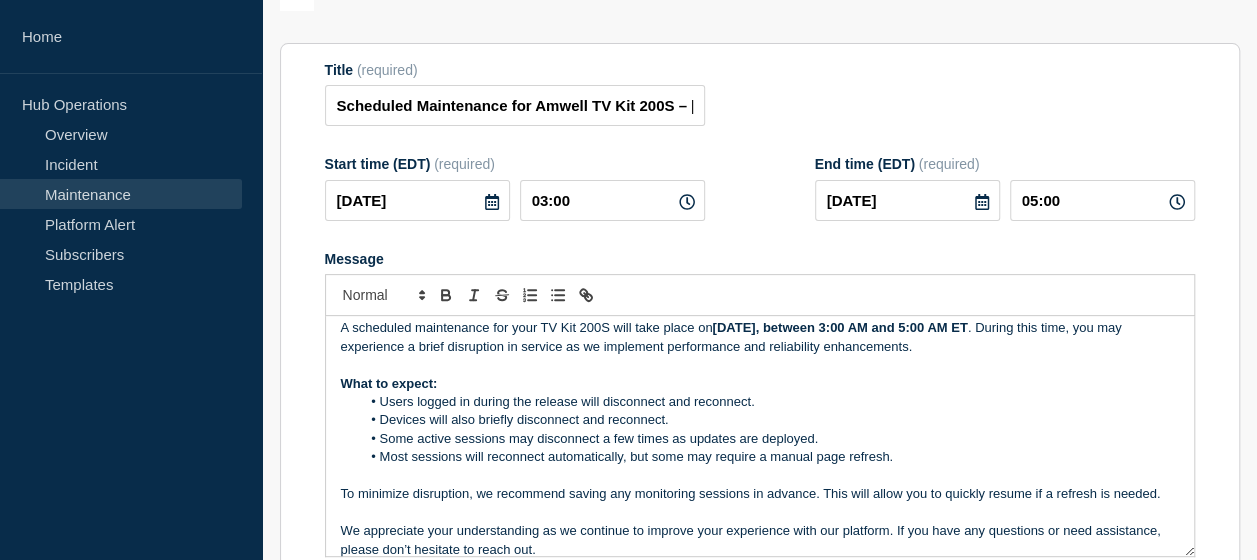 scroll, scrollTop: 0, scrollLeft: 0, axis: both 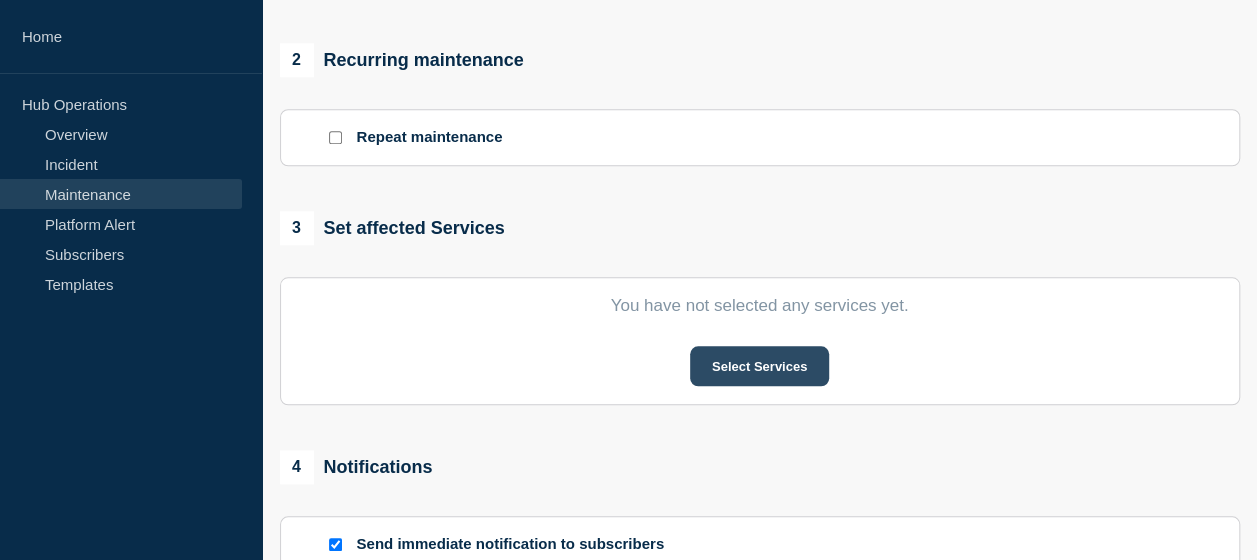 click on "Select Services" at bounding box center [759, 366] 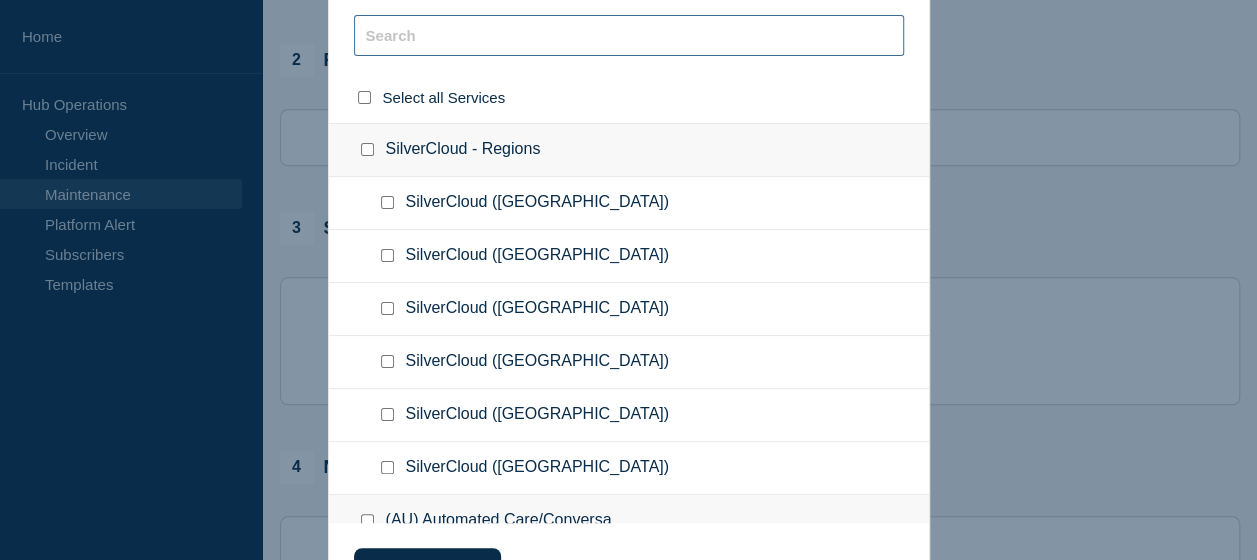 click at bounding box center (629, 35) 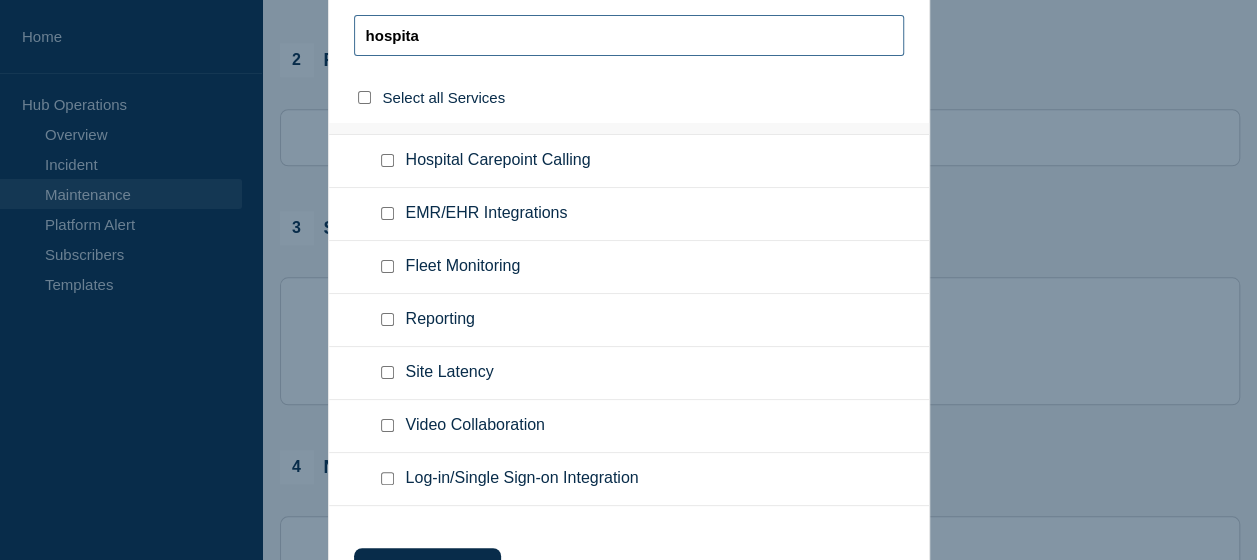 scroll, scrollTop: 0, scrollLeft: 0, axis: both 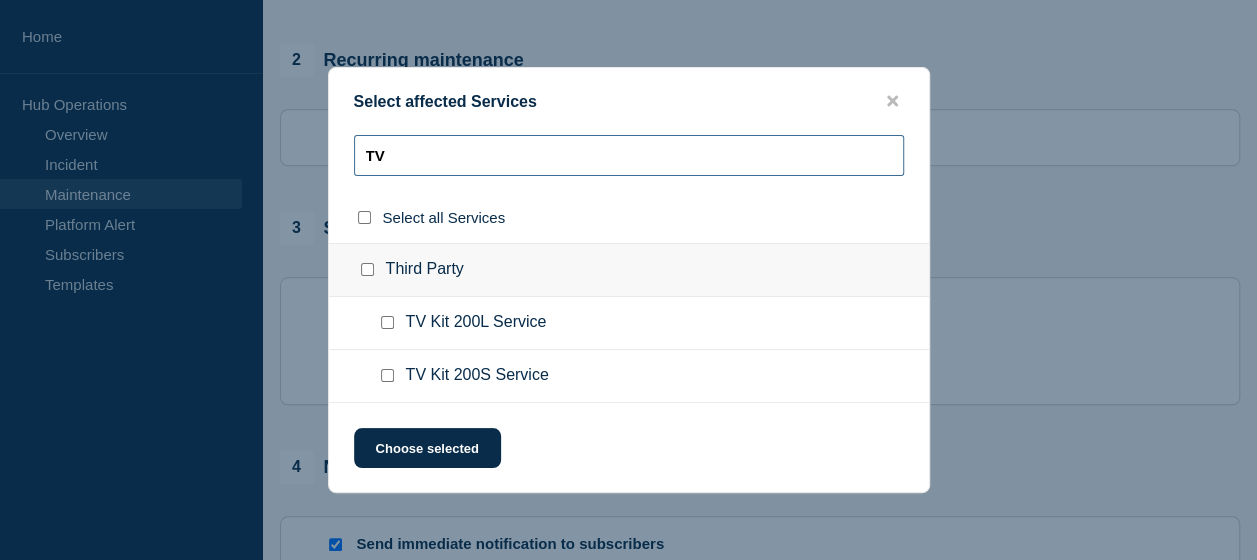 type on "TV" 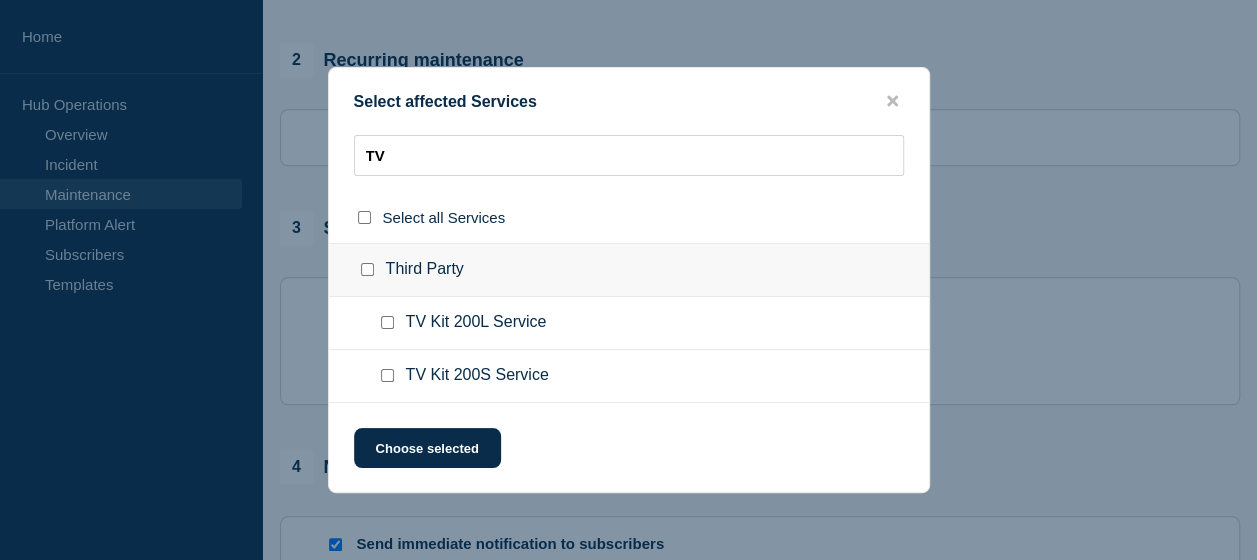 click at bounding box center (387, 375) 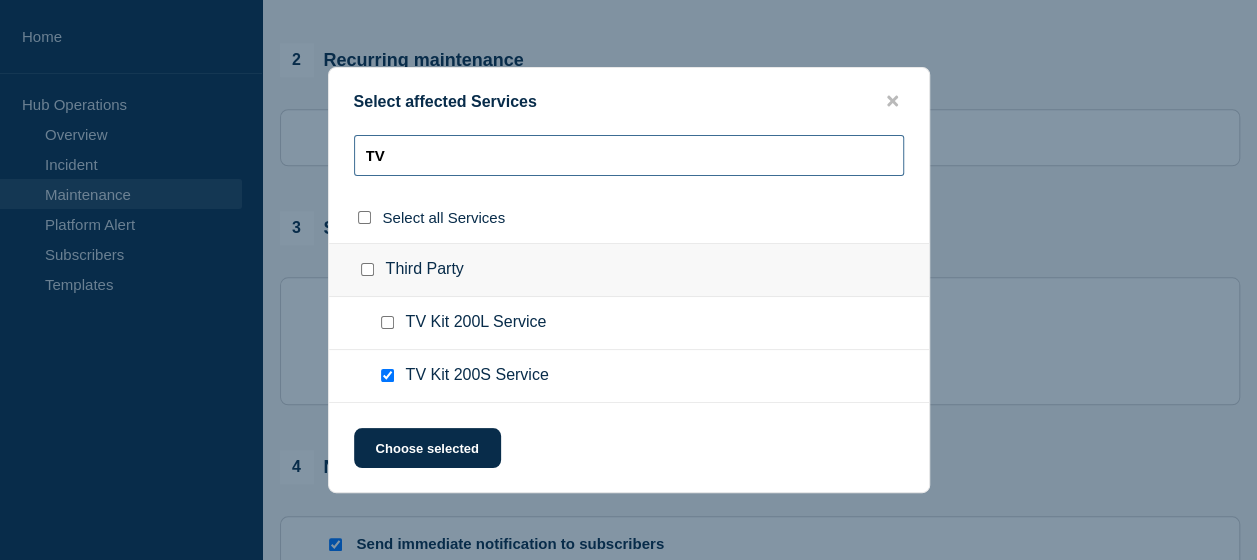 click on "TV" at bounding box center (629, 155) 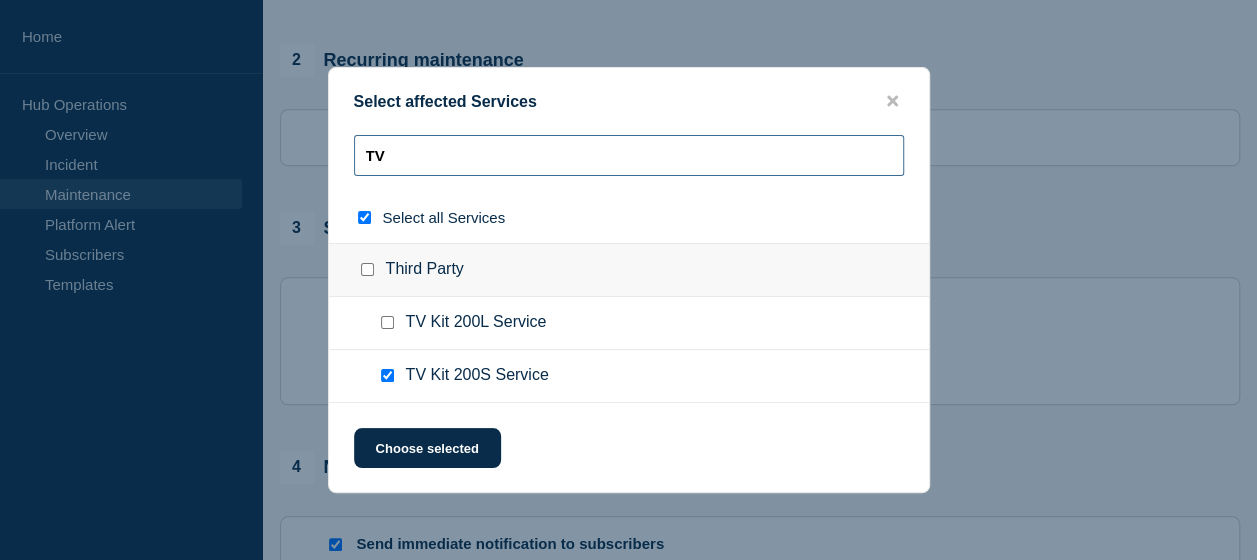 type on "j" 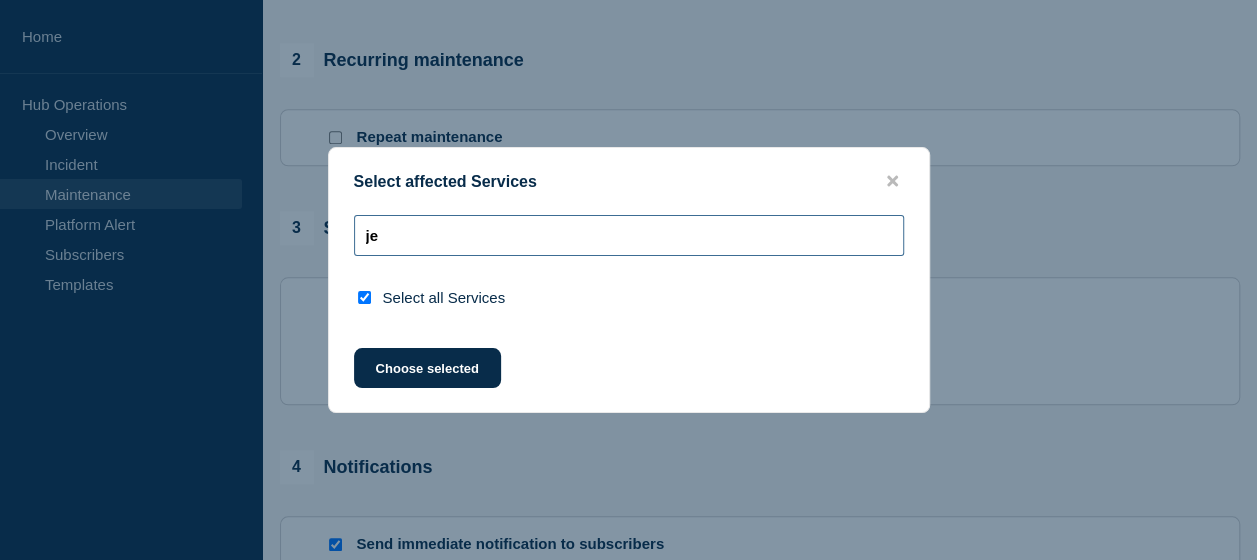 type on "j" 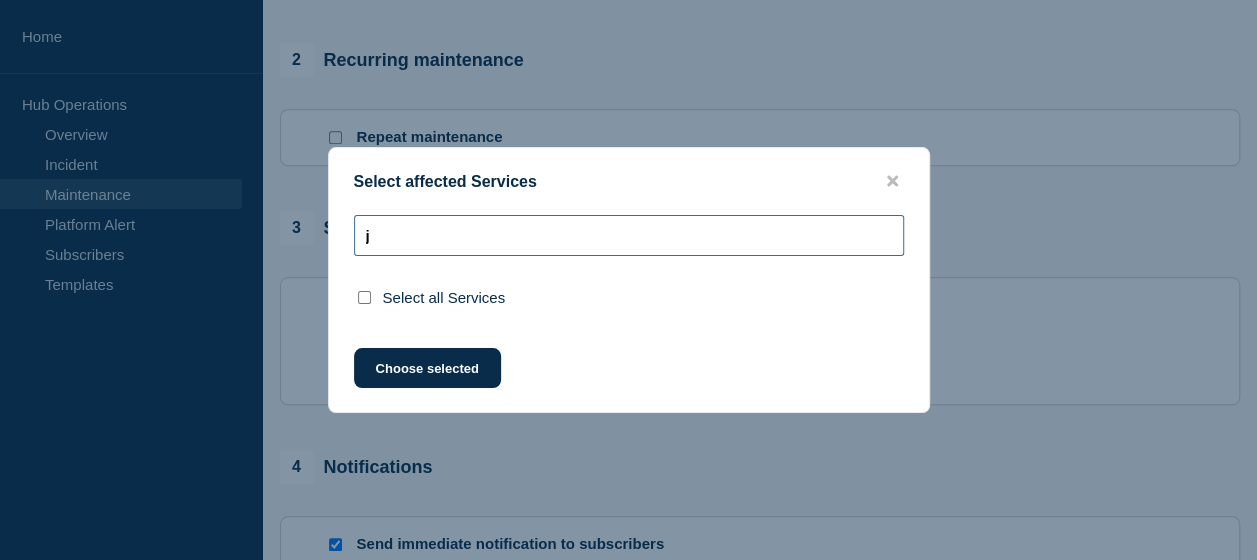type 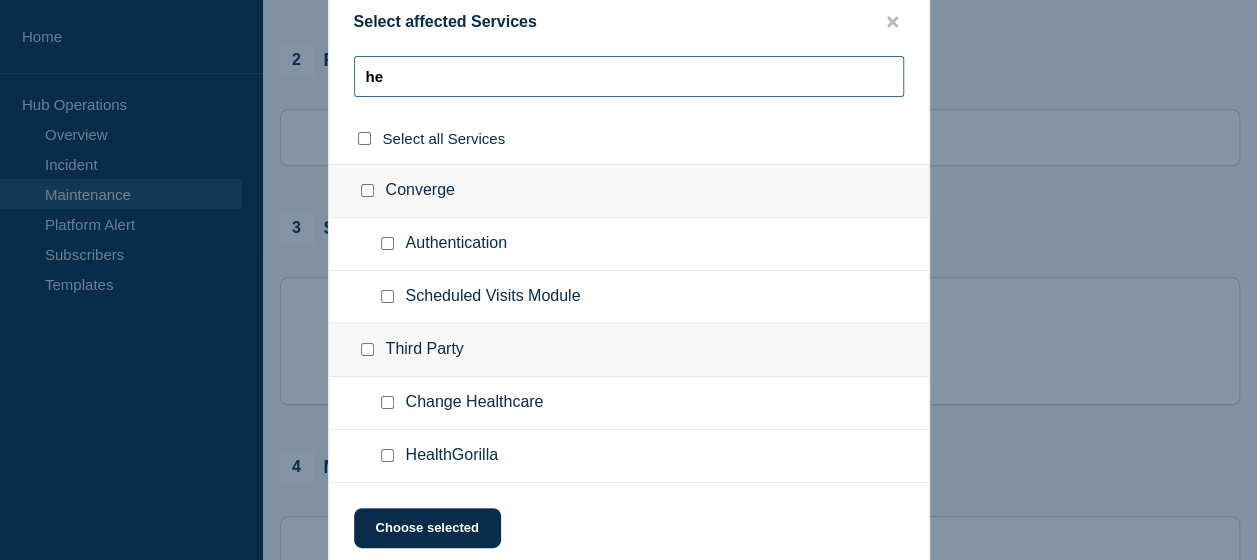 type on "hel" 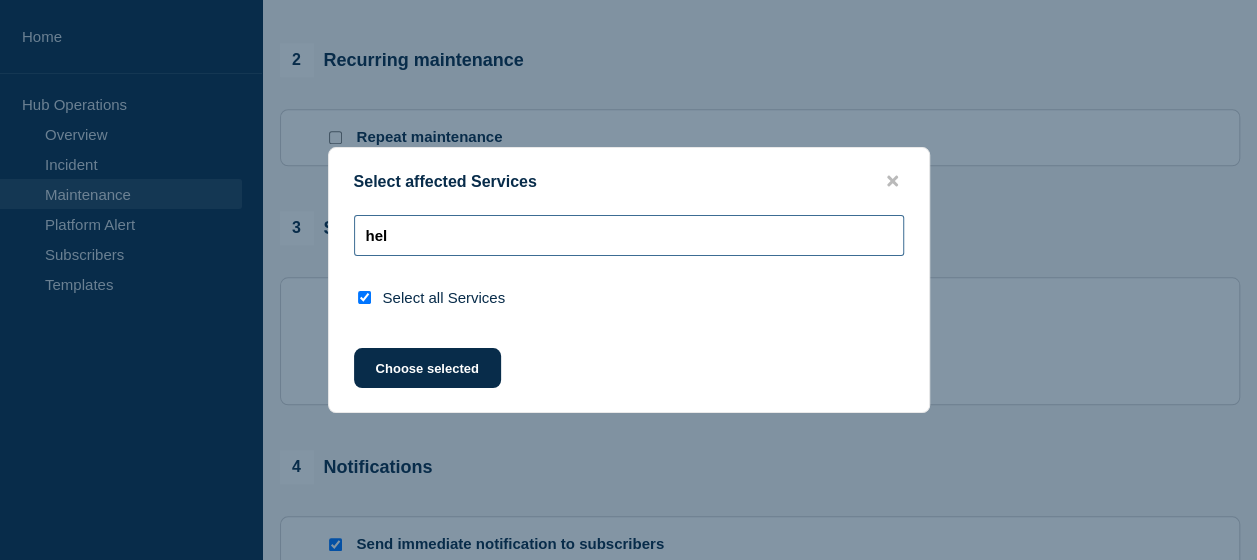 type on "he" 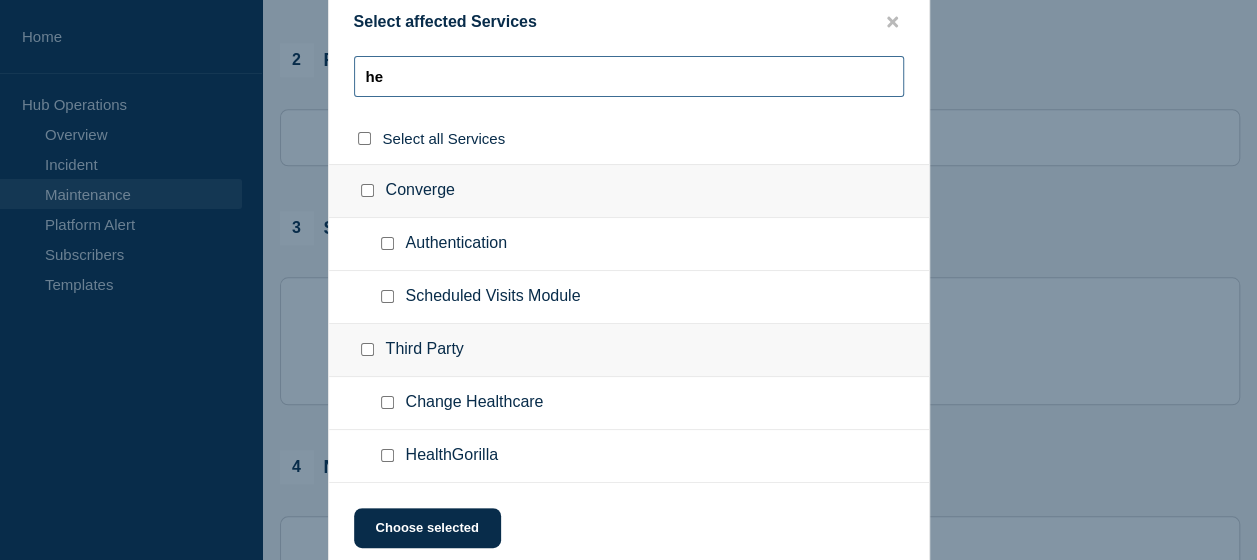 type on "h" 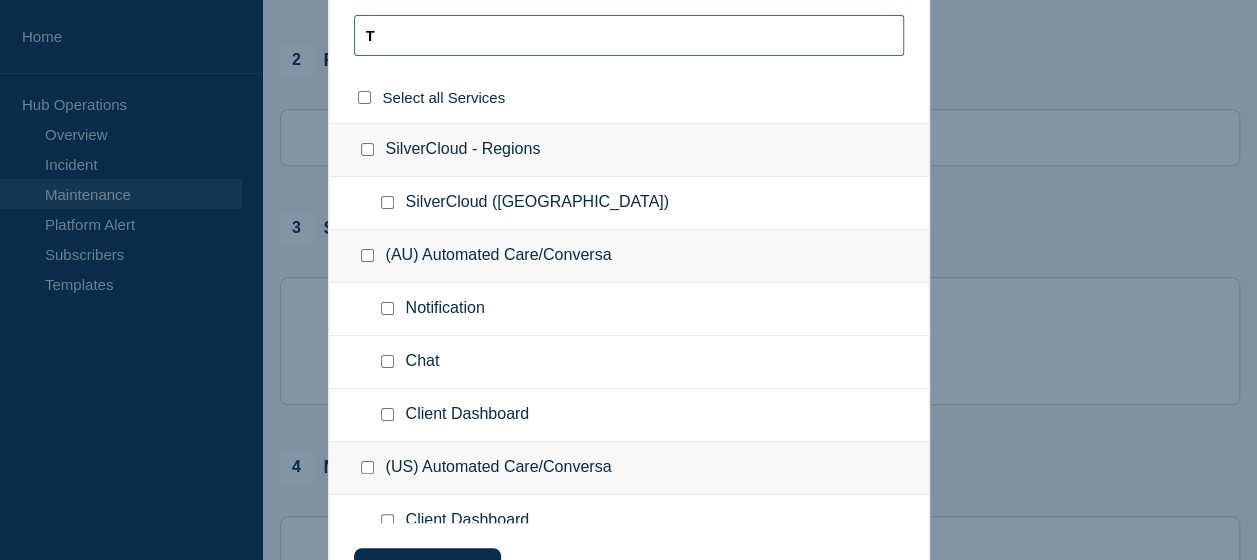 type on "TV" 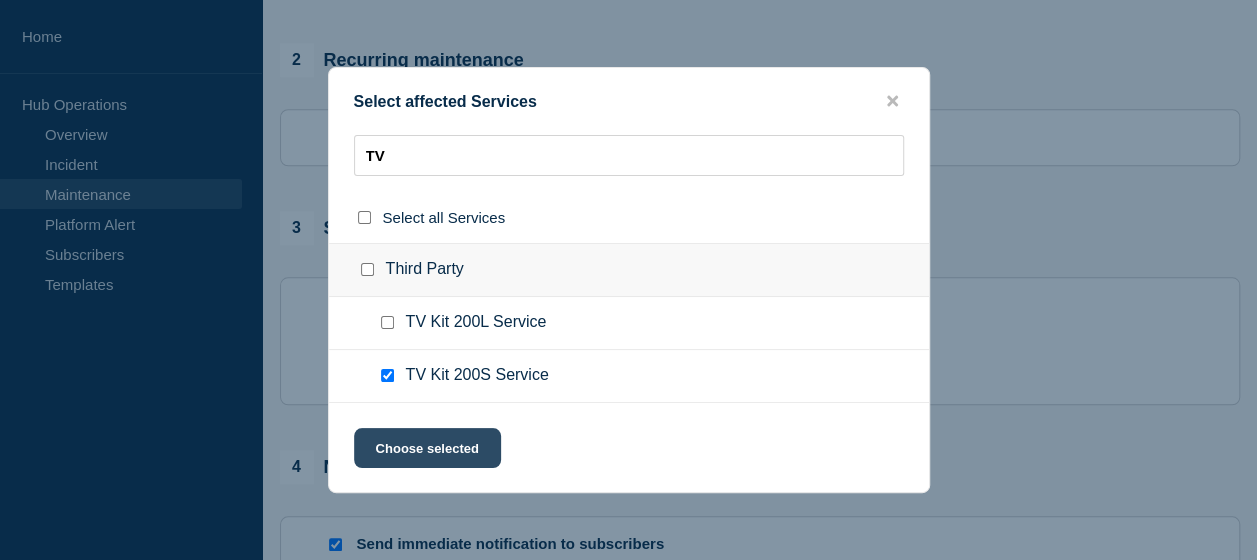 click on "Choose selected" 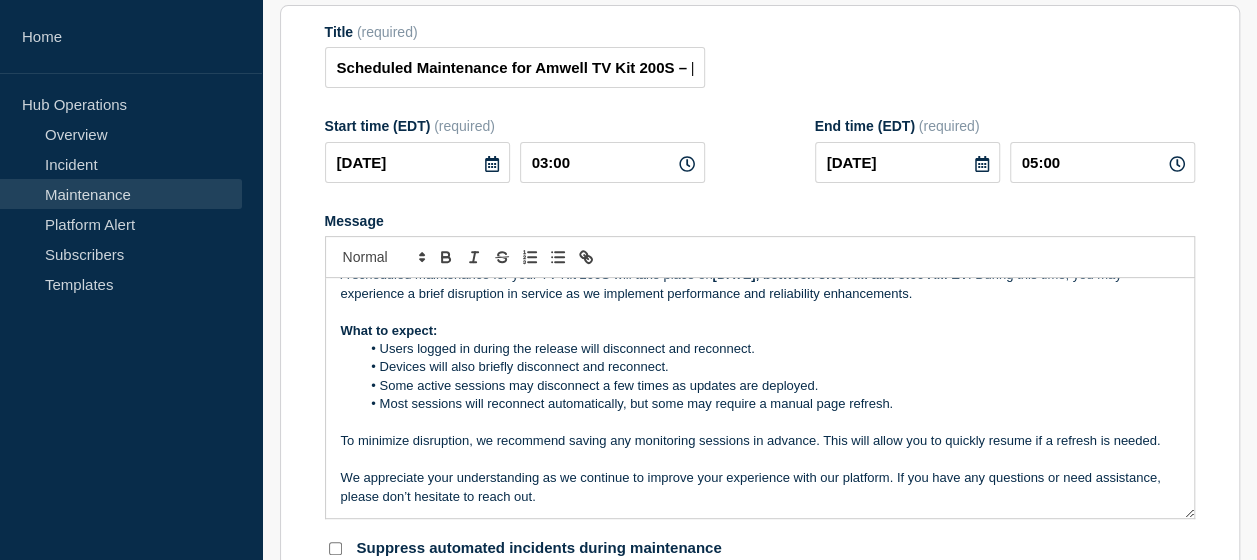 scroll, scrollTop: 251, scrollLeft: 0, axis: vertical 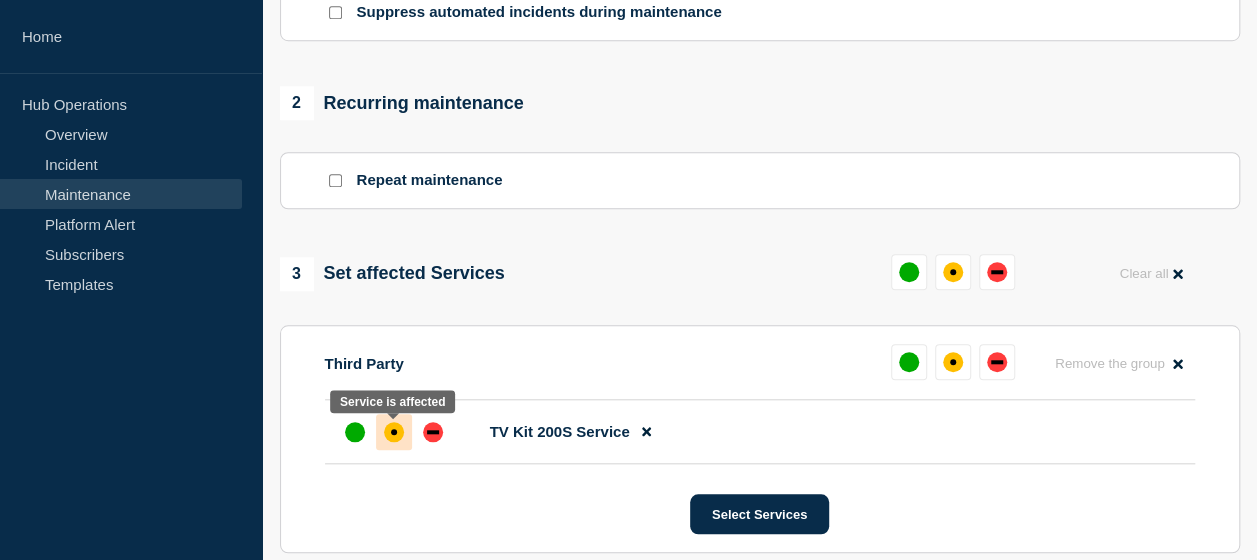click at bounding box center (394, 432) 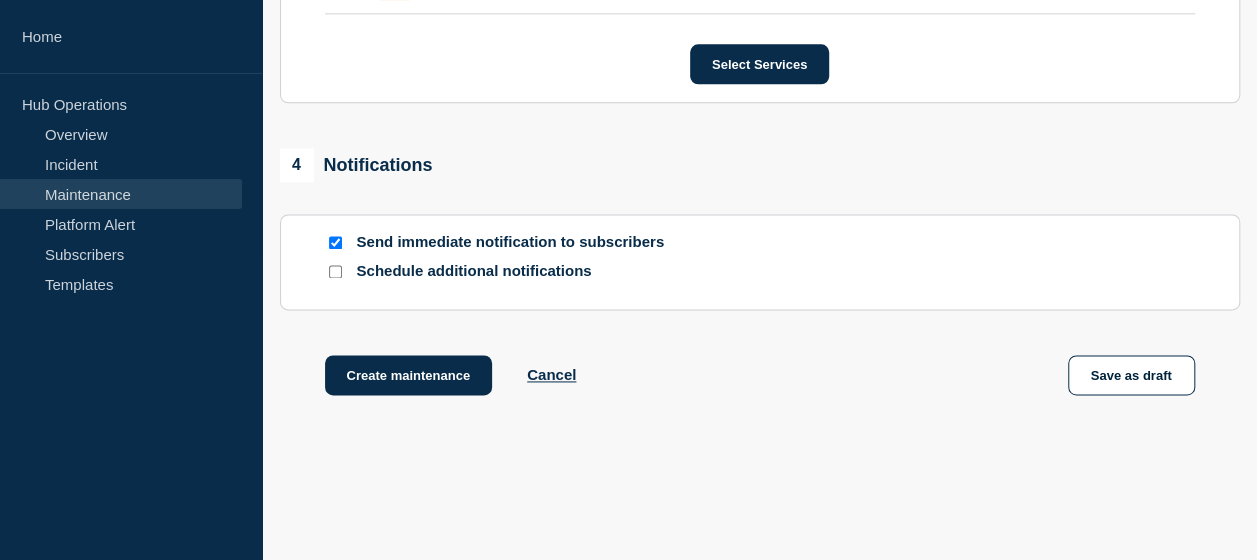scroll, scrollTop: 1220, scrollLeft: 0, axis: vertical 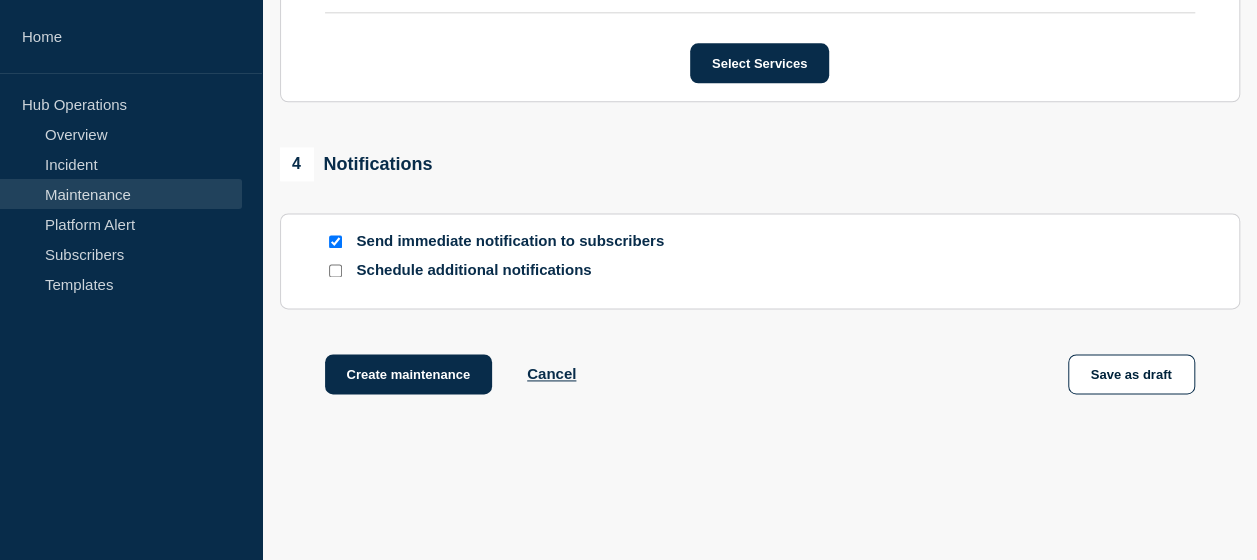 click at bounding box center (335, 270) 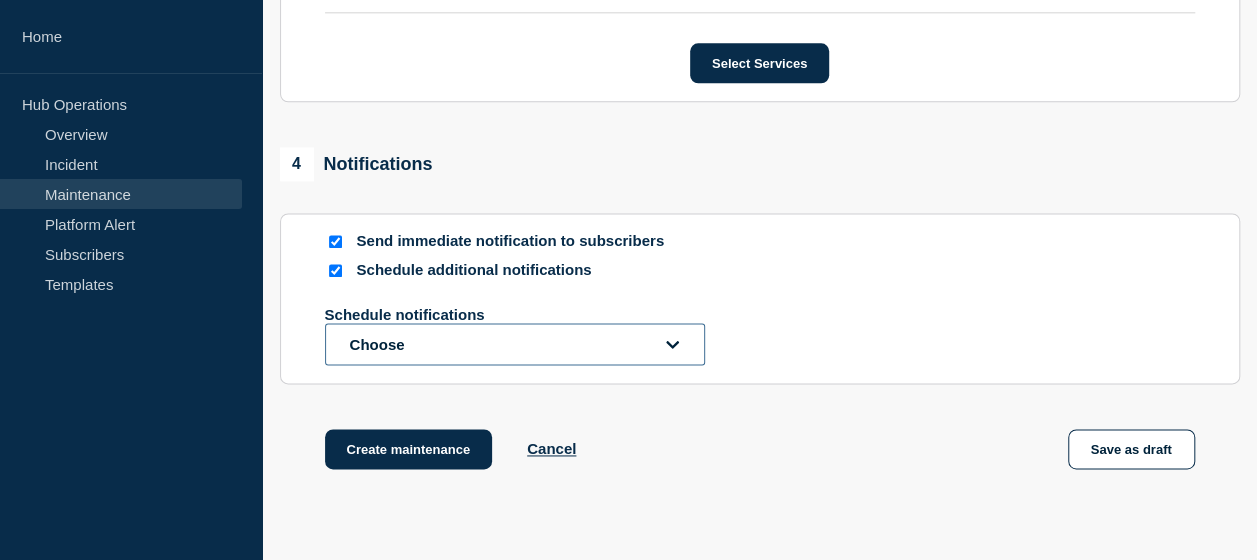 click on "Choose" 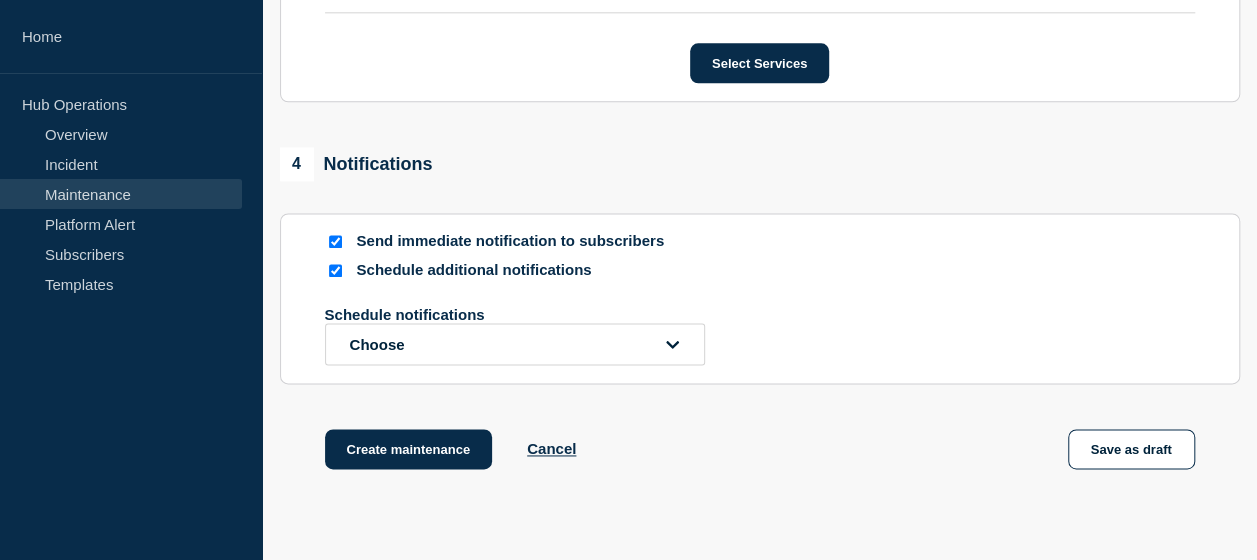 scroll, scrollTop: 1095, scrollLeft: 0, axis: vertical 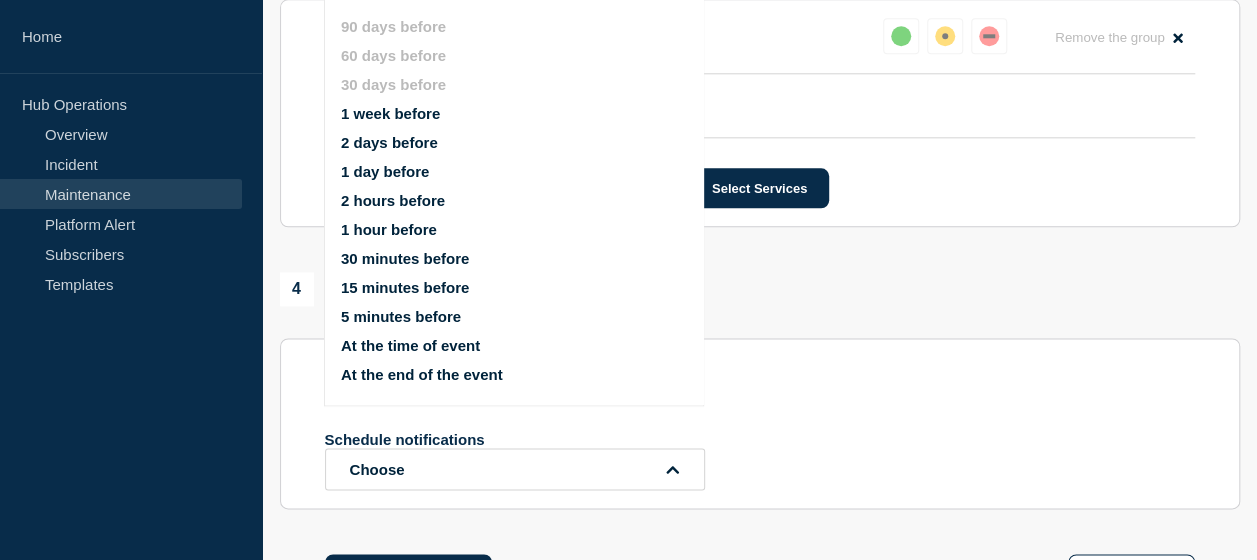 click on "At the end of the event" at bounding box center (422, 374) 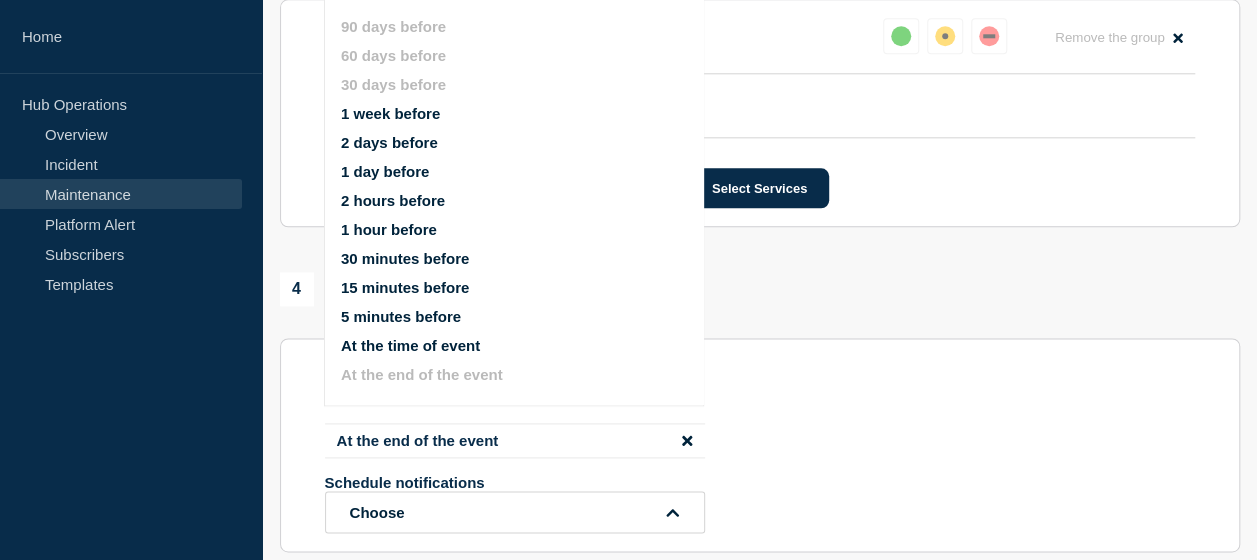 click on "At the end of the event  Schedule notifications Choose  90 days before 60 days before 30 days before 1 week before 2 days before 1 day before 2 hours before 1 hour before 30 minutes before 15 minutes before 5 minutes before At the time of event At the end of the event" at bounding box center [760, 478] 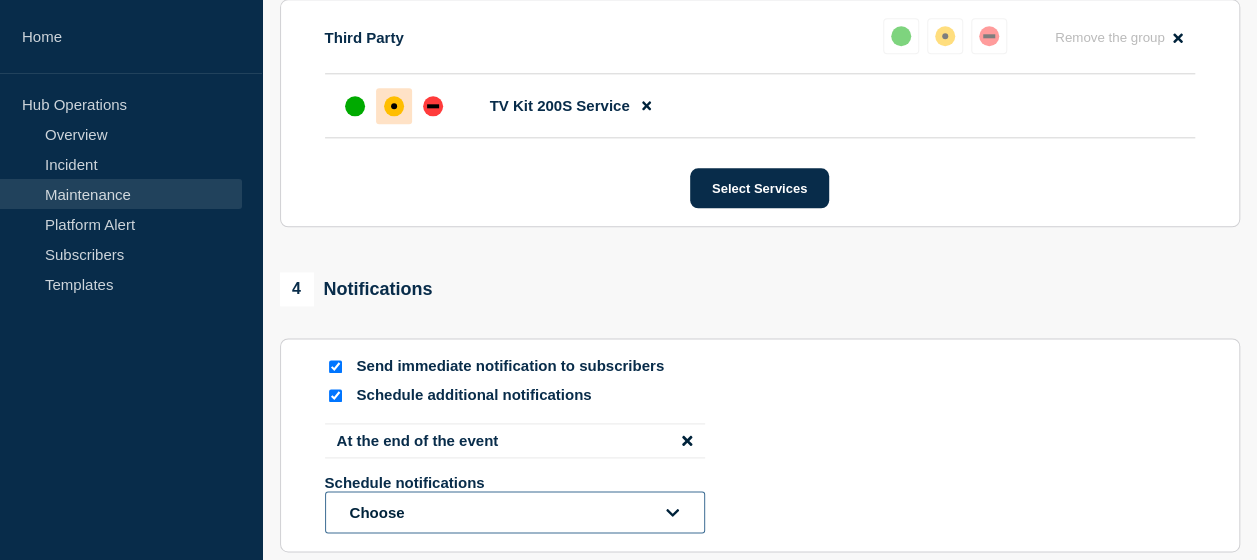 click on "Choose" 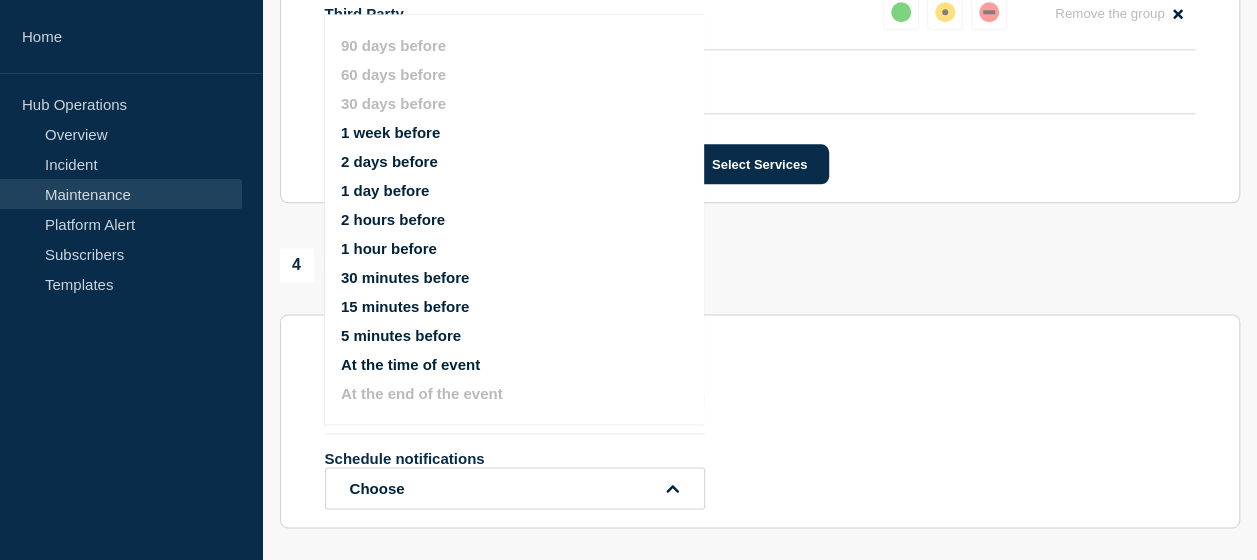 scroll, scrollTop: 1121, scrollLeft: 0, axis: vertical 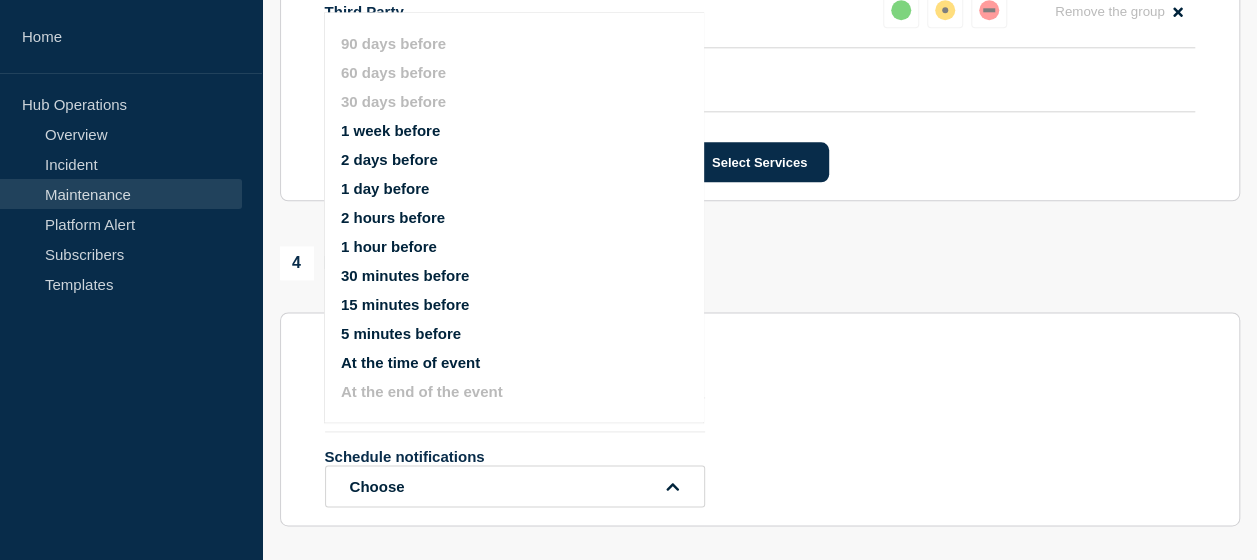 click on "30 minutes before" 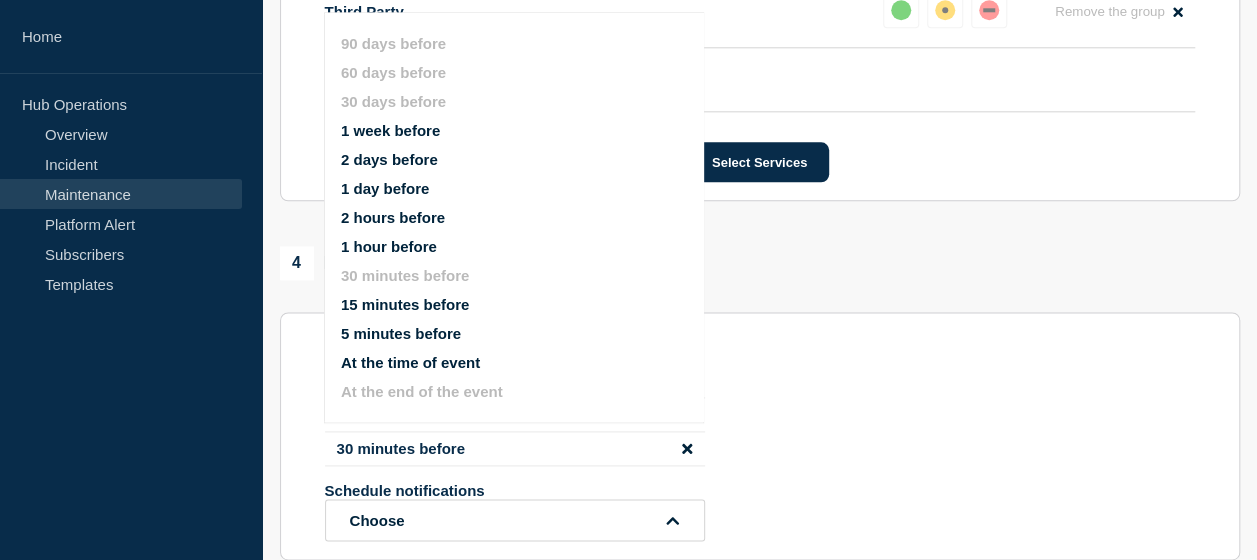 click on "At the end of the event  30 minutes before  Schedule notifications Choose  90 days before 60 days before 30 days before 1 week before 2 days before 1 day before 2 hours before 1 hour before 30 minutes before 15 minutes before 5 minutes before At the time of event At the end of the event" at bounding box center (760, 469) 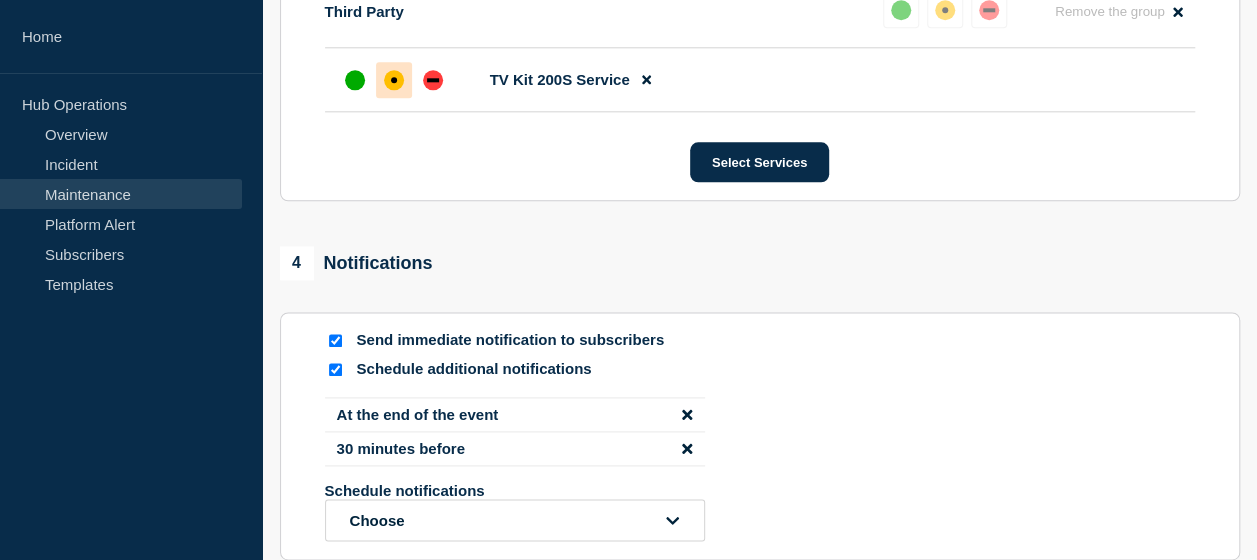 click on "30 minutes before" 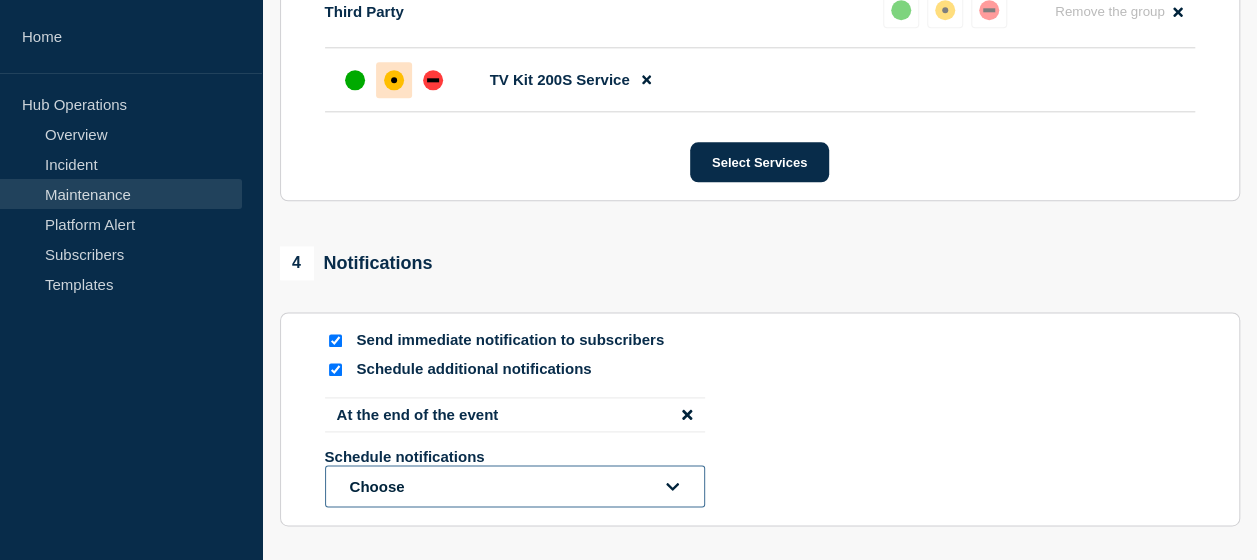 click on "Choose" 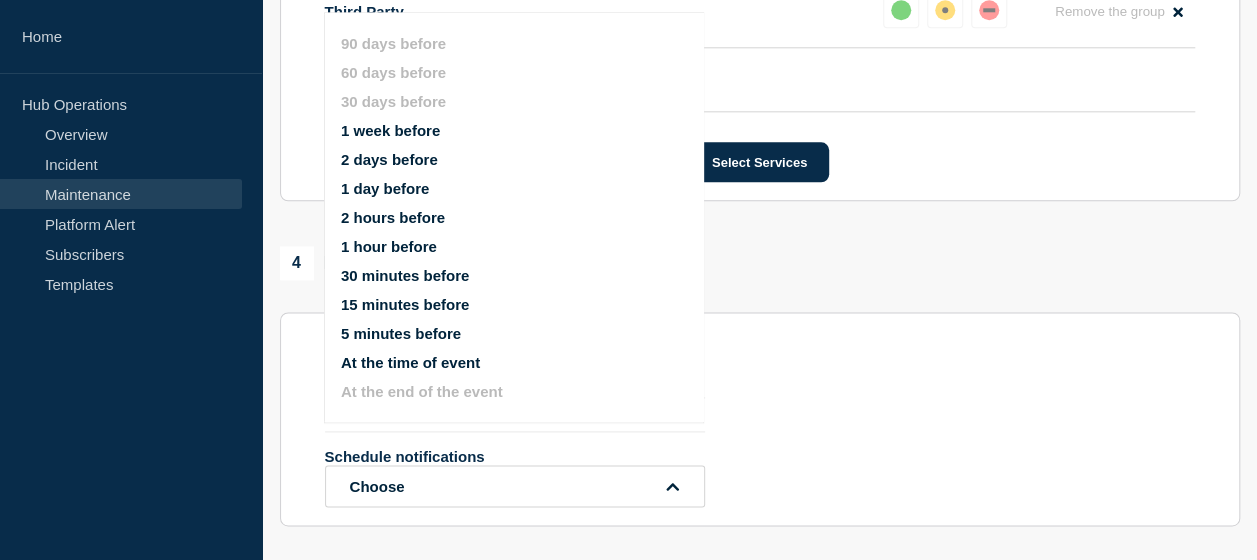 click on "1 hour before" at bounding box center [389, 246] 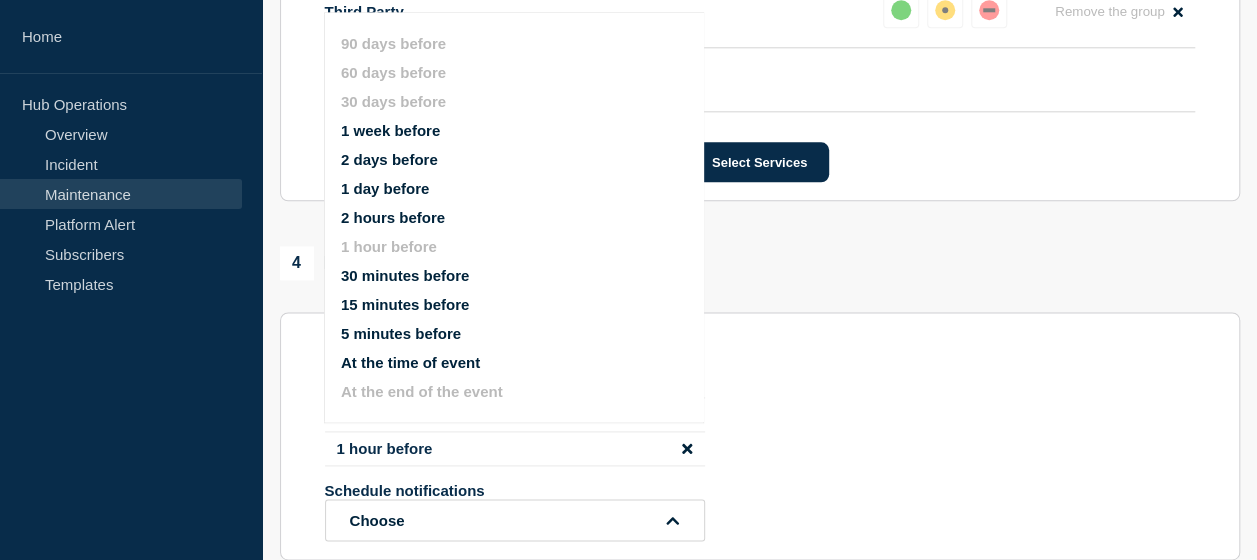 click on "Schedule additional notifications" at bounding box center [760, 369] 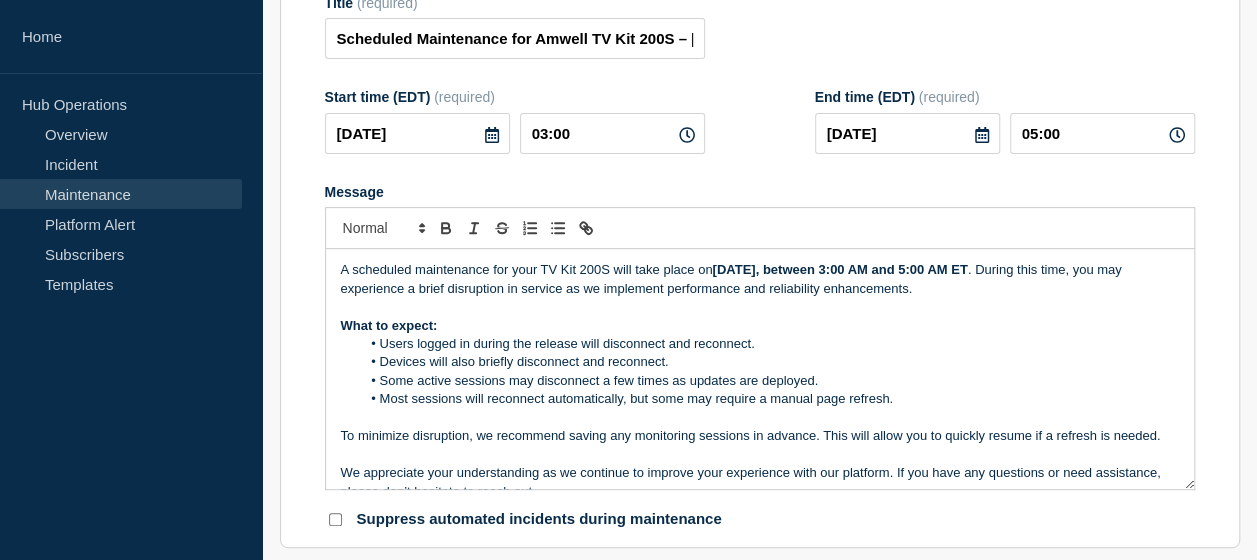 scroll, scrollTop: 236, scrollLeft: 0, axis: vertical 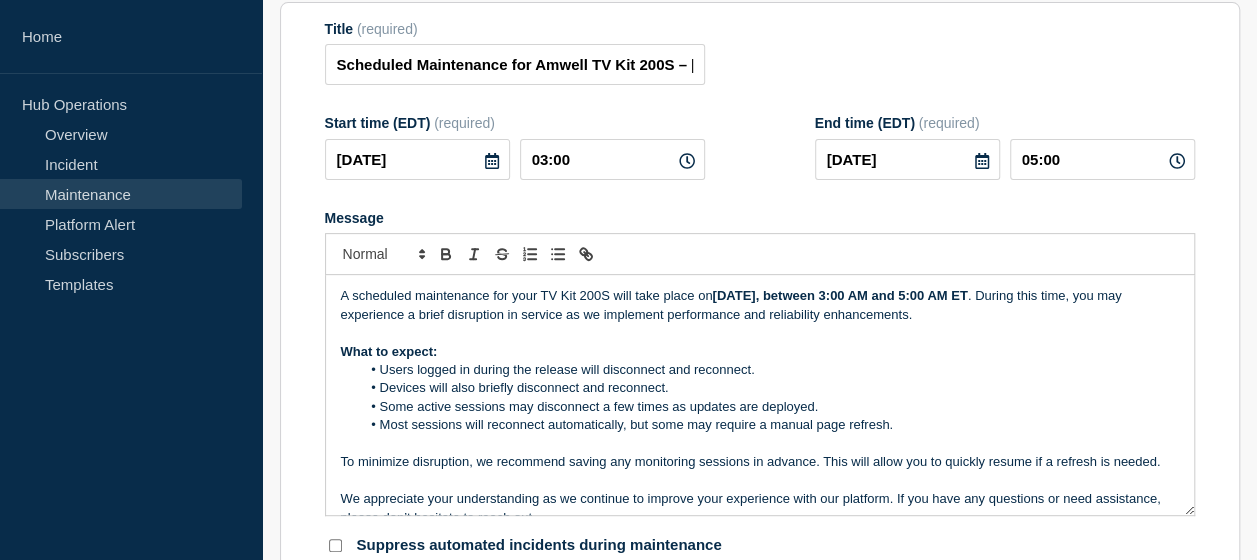 click 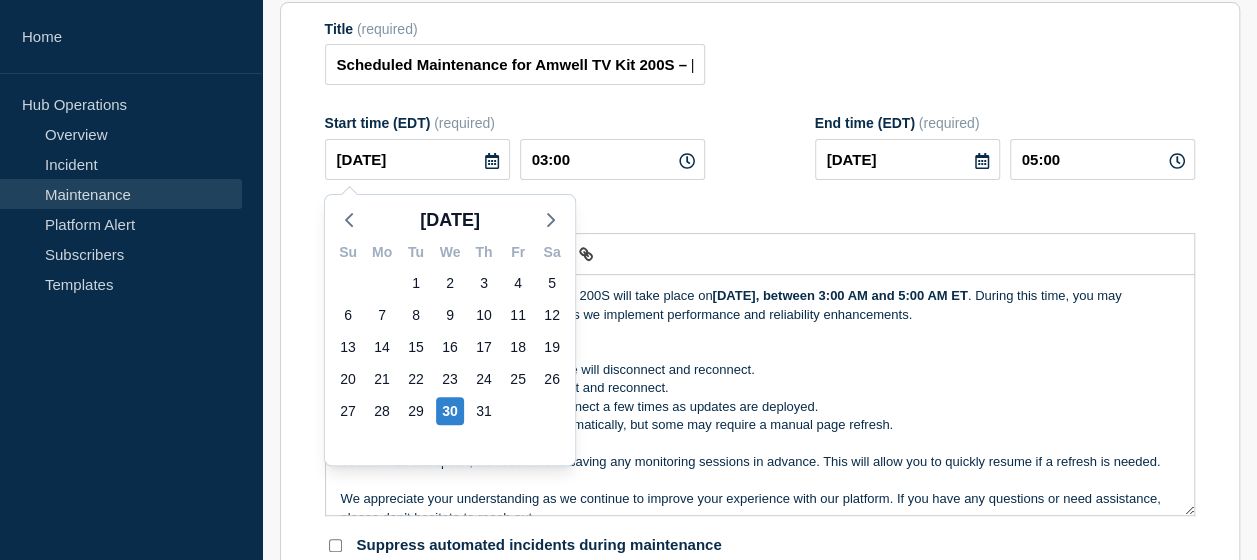 click on "Message" at bounding box center [760, 218] 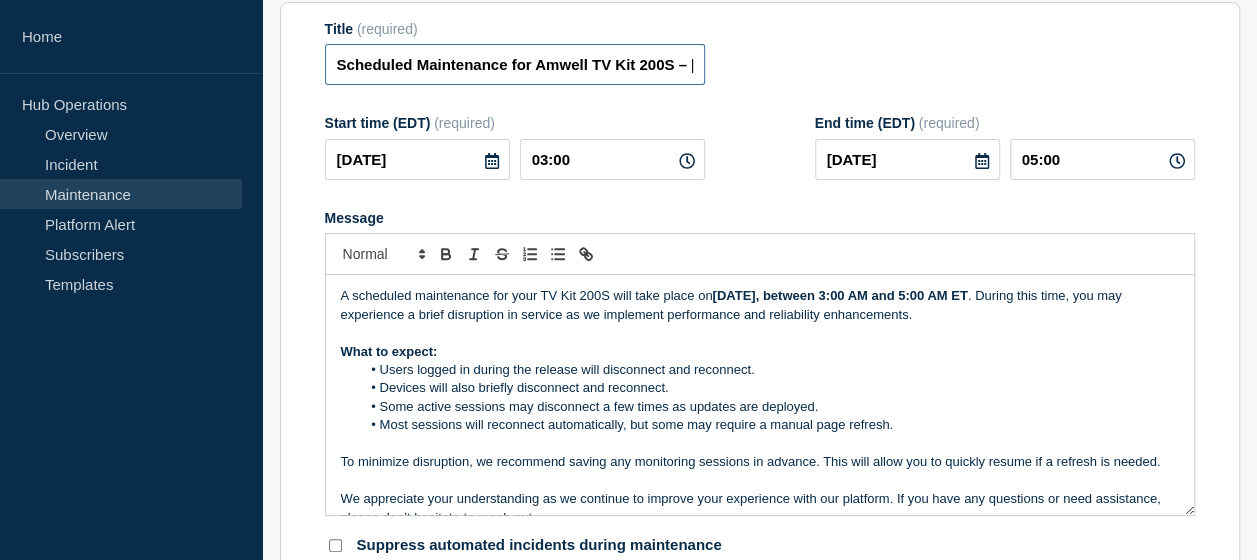 scroll, scrollTop: 0, scrollLeft: 135, axis: horizontal 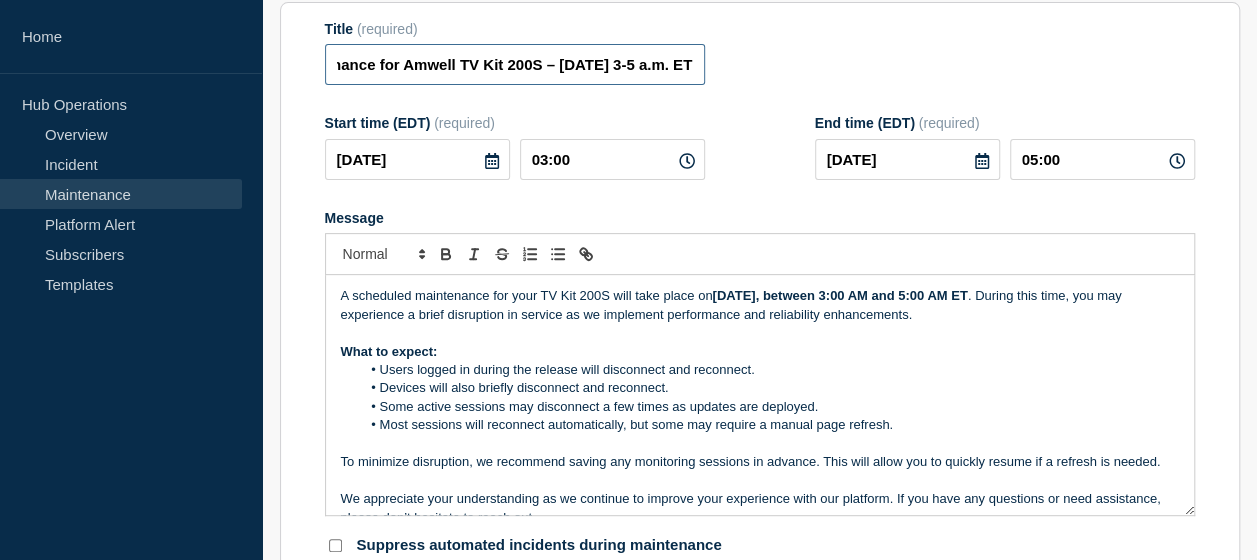 drag, startPoint x: 626, startPoint y: 72, endPoint x: 832, endPoint y: 96, distance: 207.39334 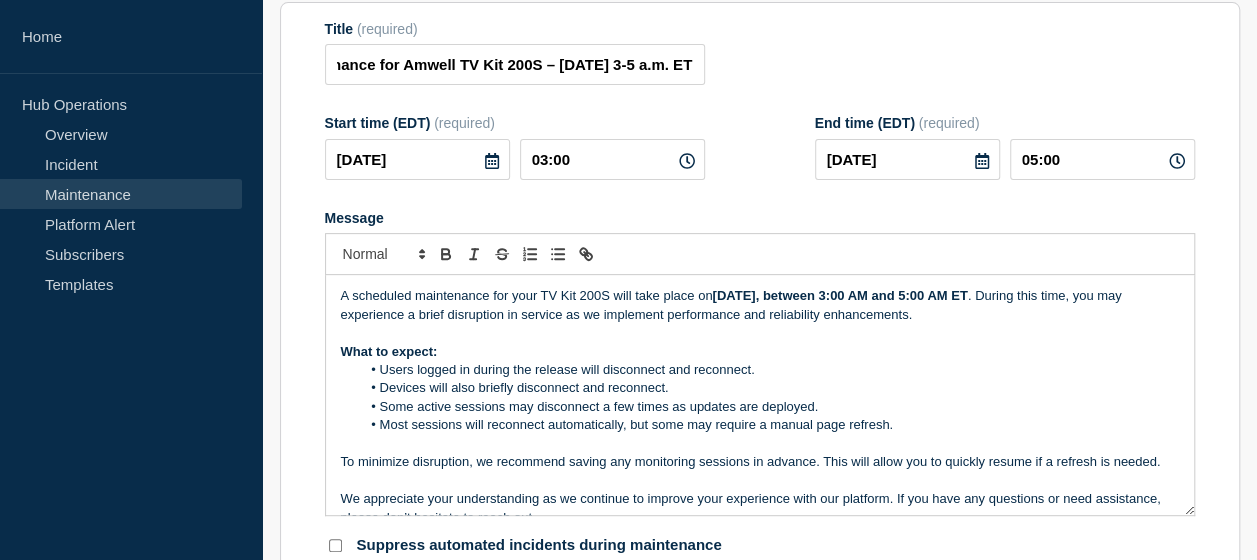 scroll, scrollTop: 0, scrollLeft: 0, axis: both 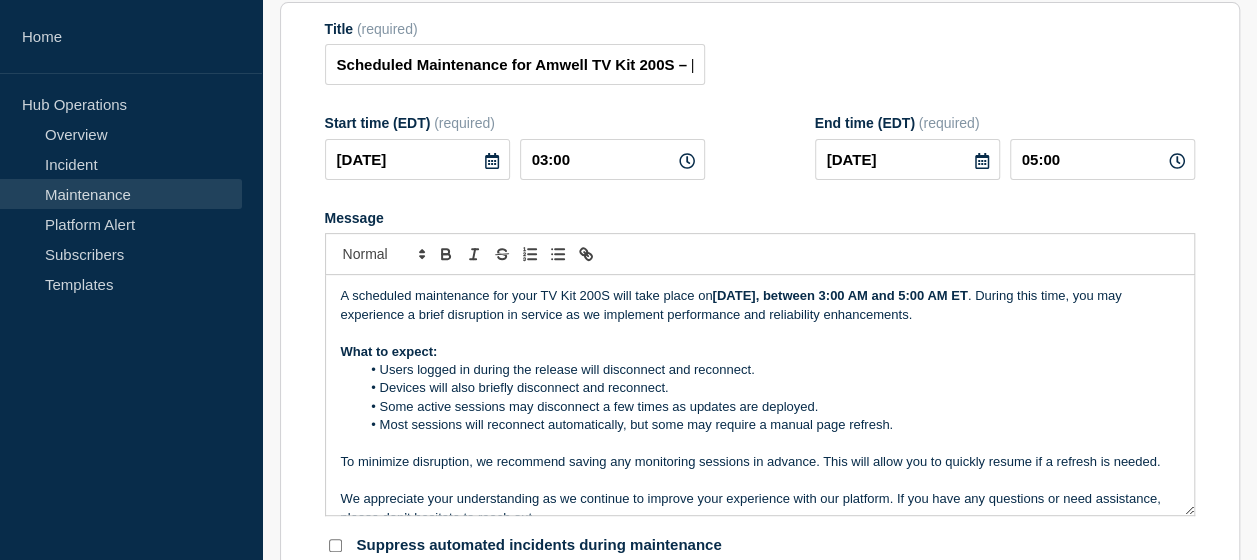 click on "Title  (required) Scheduled Maintenance for Amwell TV Kit 200S – [DATE] 3-5 a.m. ET Start time (EDT)  (required) [DATE] 03:00 End time (EDT)  (required) [DATE] 05:00 Message  A scheduled maintenance for your TV Kit 200S will take place [DATE][DATE], between 3:00 AM and 5:00 AM ET . During this time, you may experience a brief disruption in service as we implement performance and reliability enhancements.   What to expect: Users logged in during the release will disconnect and reconnect. Devices will also briefly disconnect and reconnect. Some active sessions may disconnect a few times as updates are deployed. Most sessions will reconnect automatically, but some may require a manual page refresh.   To minimize disruption, we recommend saving any monitoring sessions in advance. This will allow you to quickly resume if a refresh is needed.   Suppress automated incidents during maintenance" 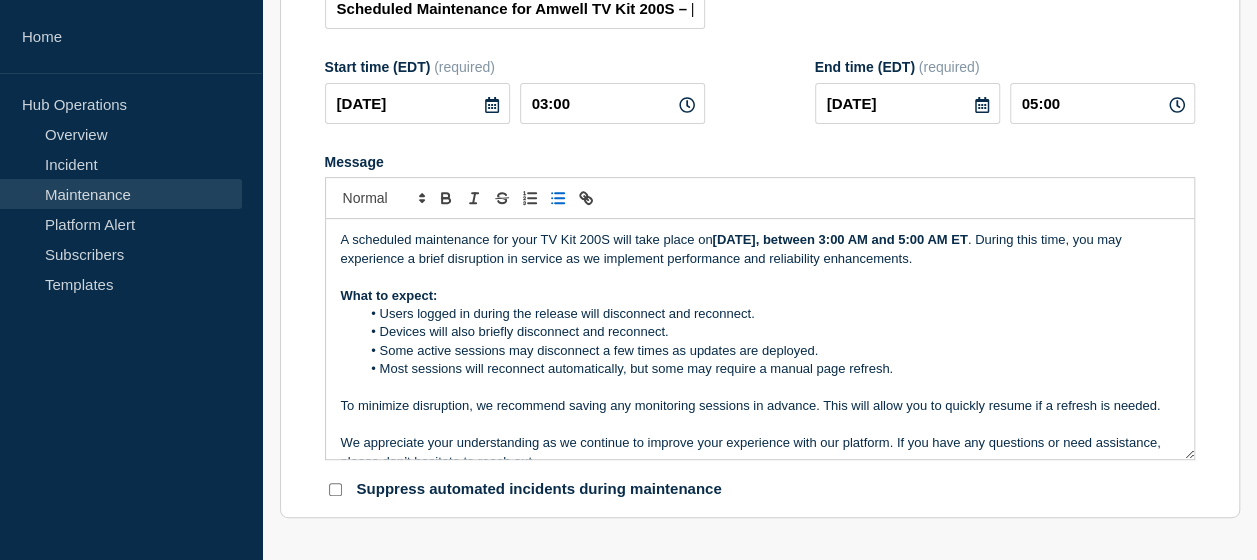 scroll, scrollTop: 294, scrollLeft: 0, axis: vertical 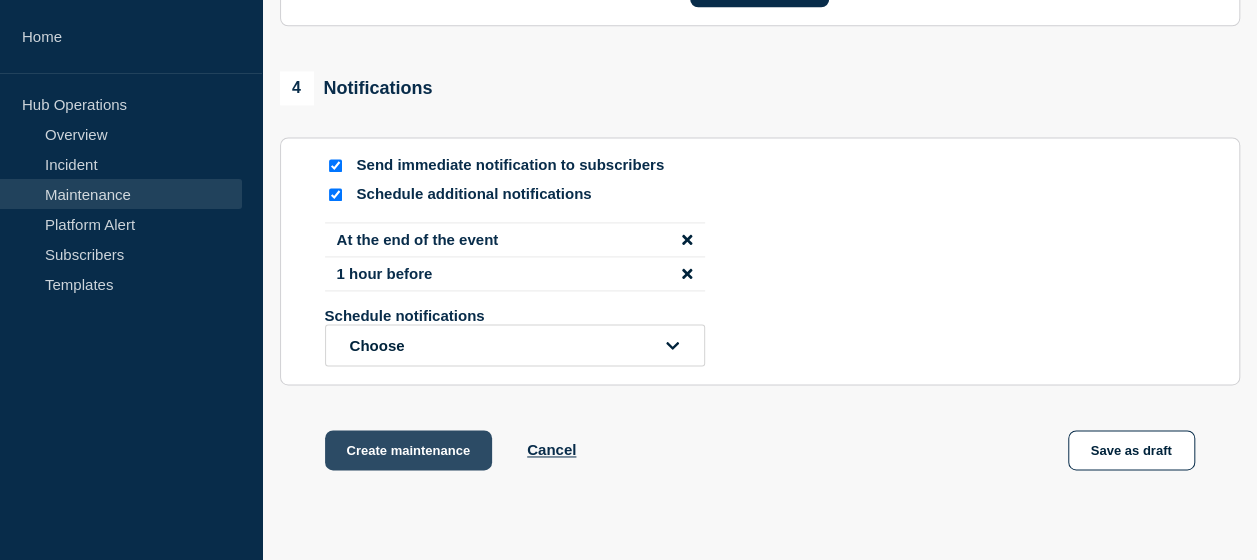 click on "Create maintenance" at bounding box center [409, 450] 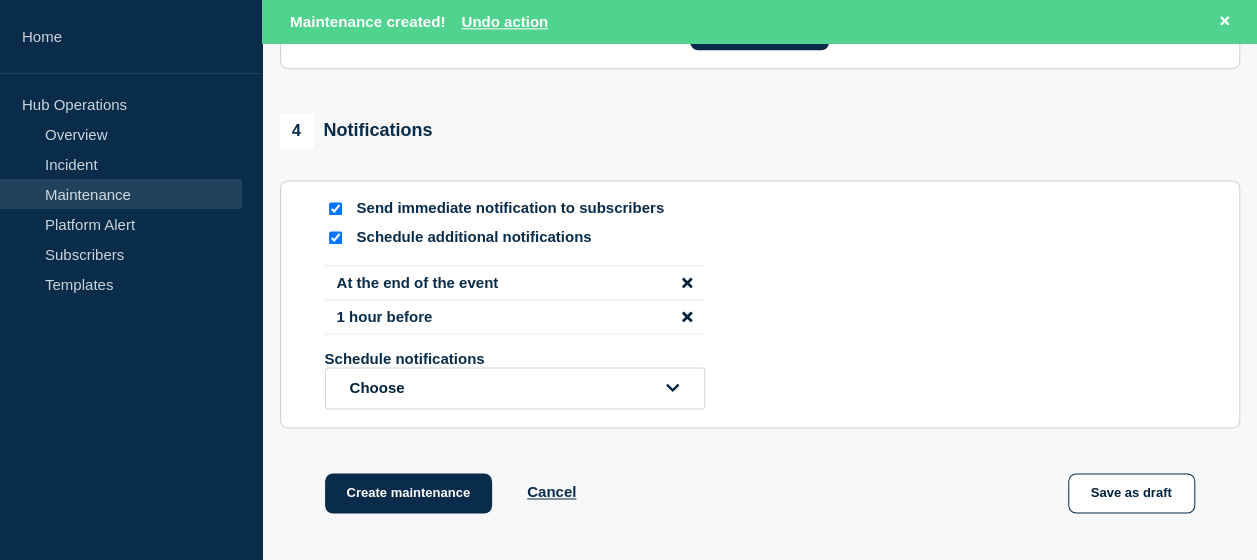 scroll, scrollTop: 1338, scrollLeft: 0, axis: vertical 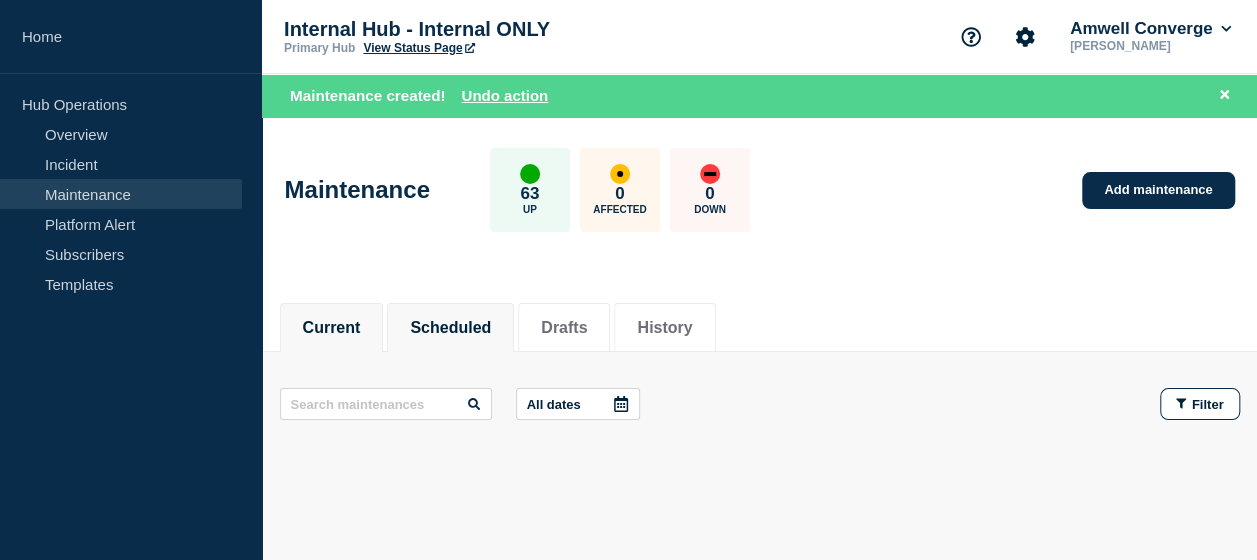 click on "Scheduled" at bounding box center (450, 328) 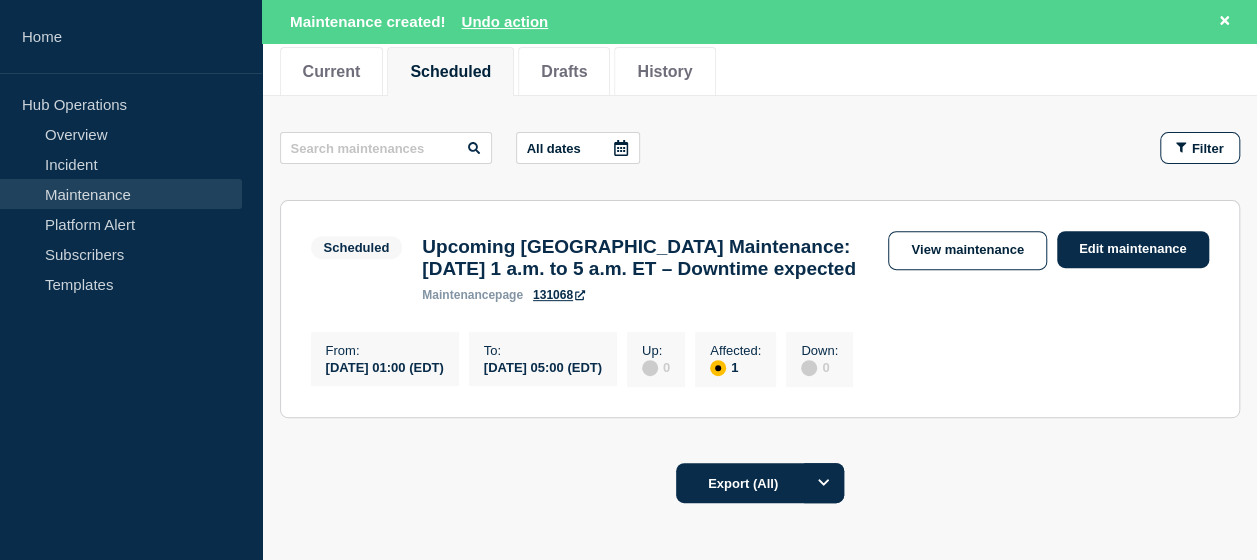 scroll, scrollTop: 259, scrollLeft: 0, axis: vertical 